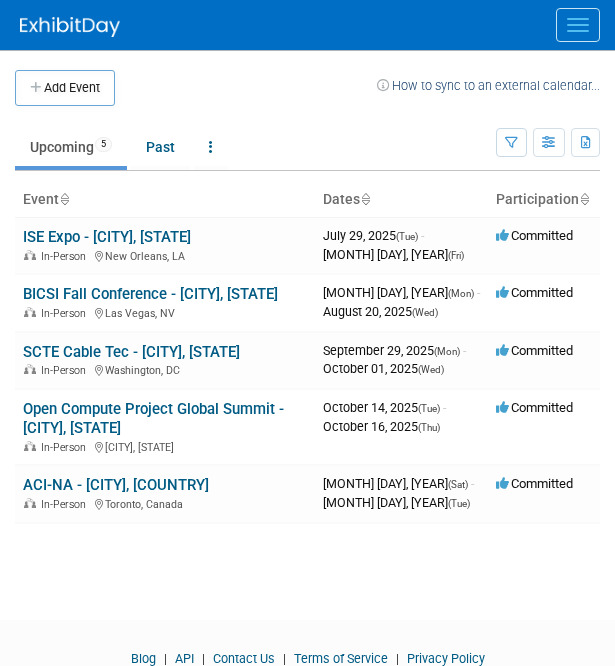 scroll, scrollTop: 0, scrollLeft: 0, axis: both 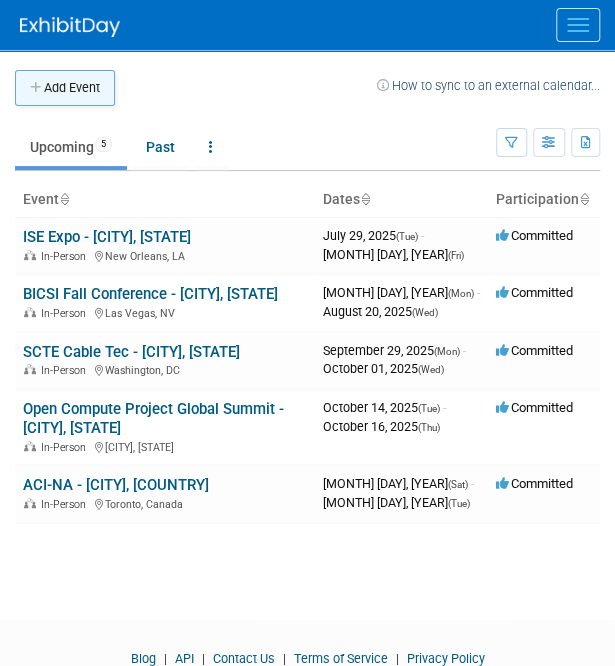 click on "Add Event" at bounding box center [65, 88] 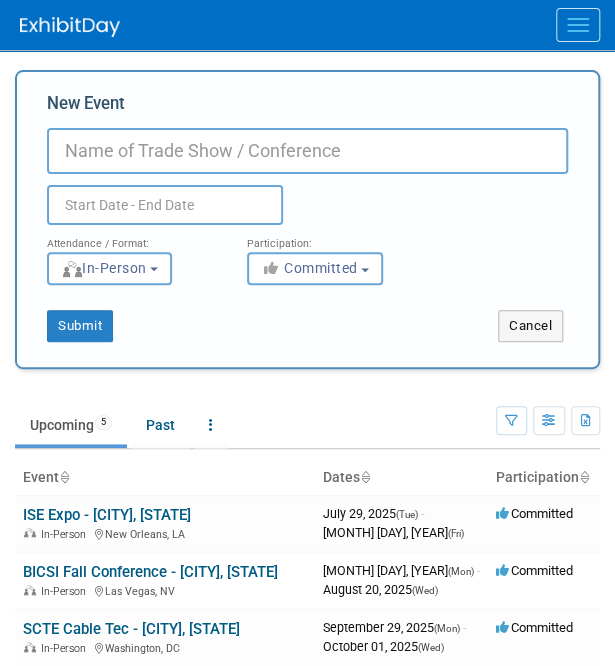 click on "New Event" at bounding box center (307, 151) 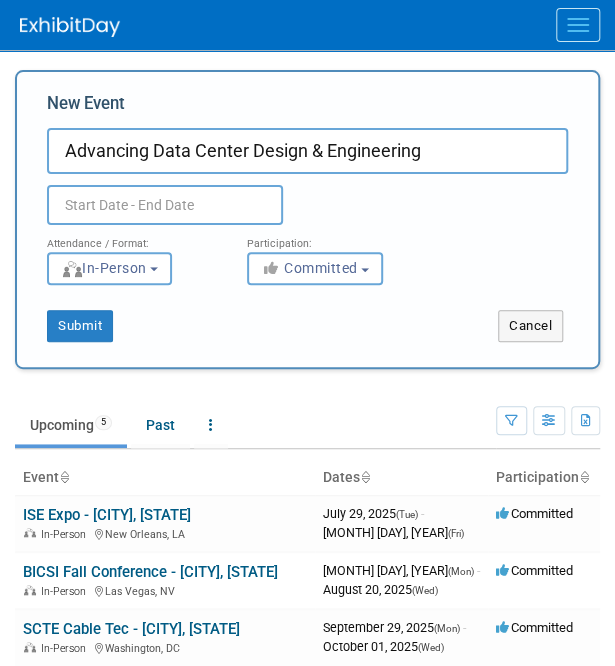 type on "Advancing Data Center Design & Engineering" 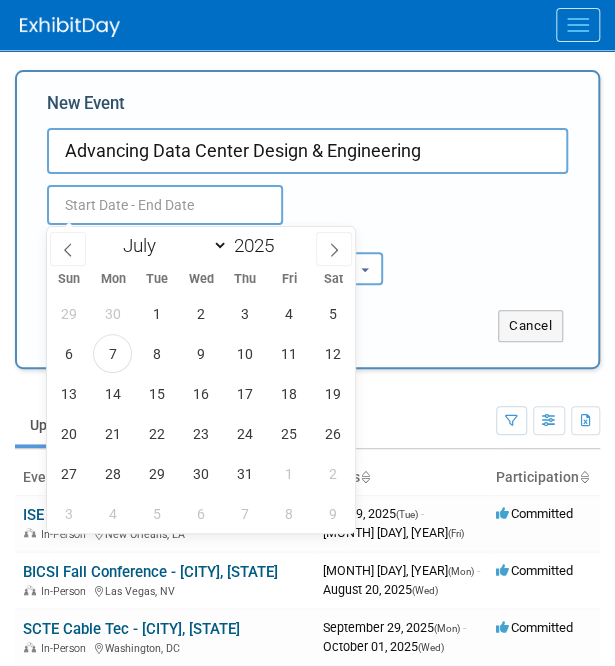click at bounding box center [165, 205] 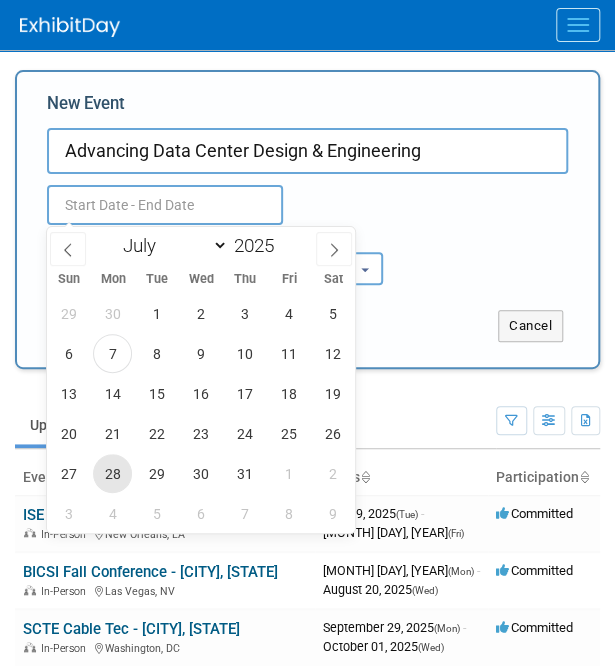 click on "28" at bounding box center (112, 473) 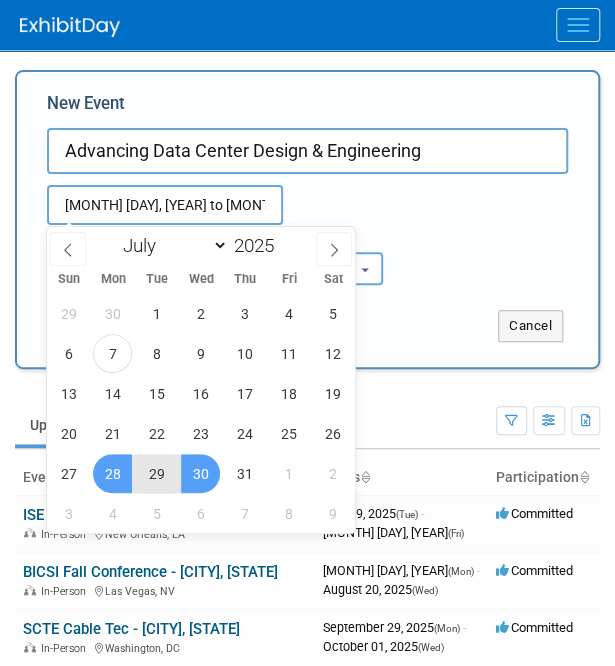 click on "30" at bounding box center [200, 473] 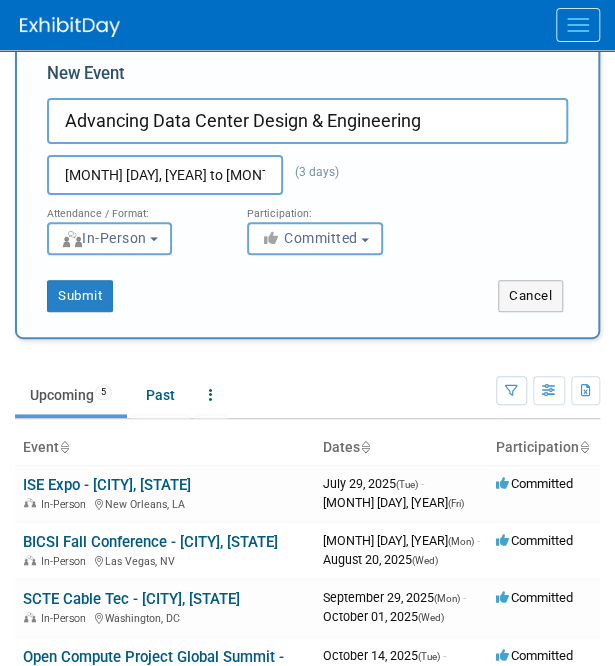 scroll, scrollTop: 38, scrollLeft: 0, axis: vertical 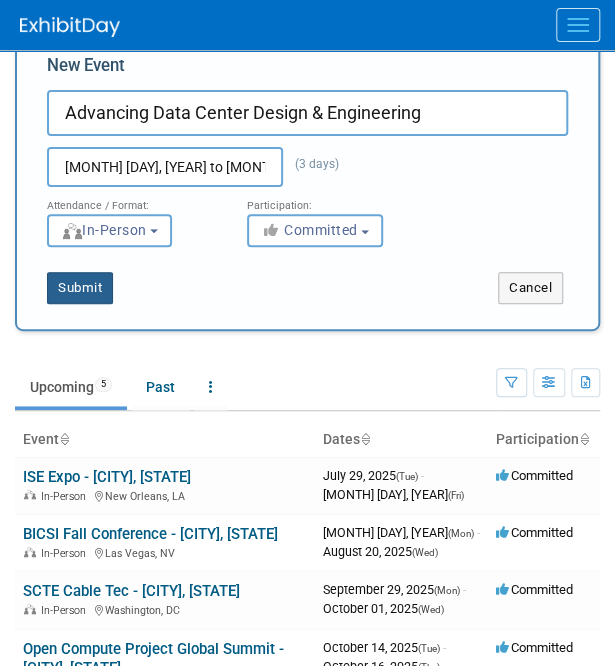 click on "Submit" at bounding box center (80, 288) 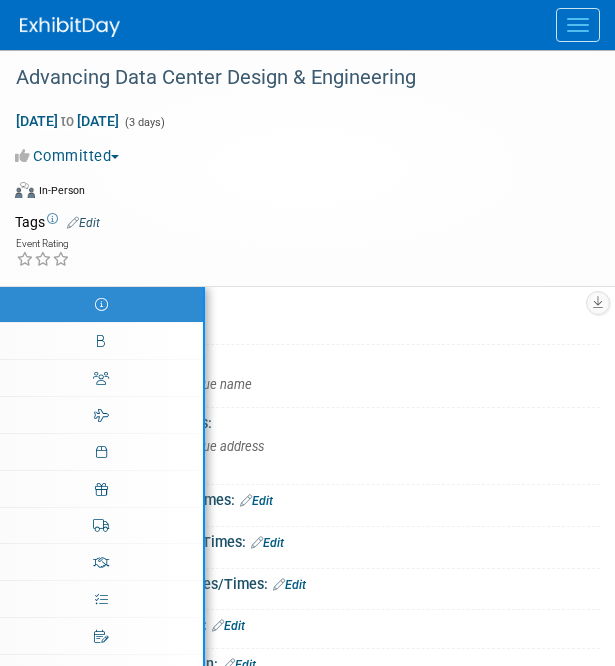 scroll, scrollTop: 0, scrollLeft: 0, axis: both 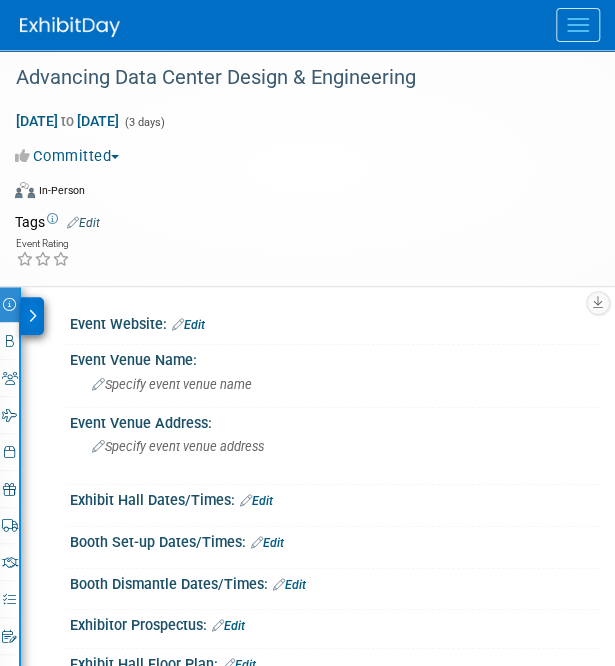 click on "Event Website:
Edit" at bounding box center [335, 322] 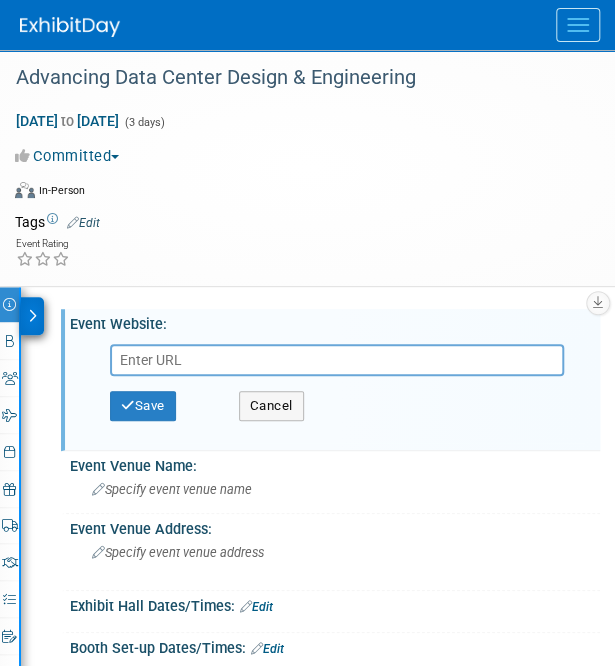 click at bounding box center [337, 360] 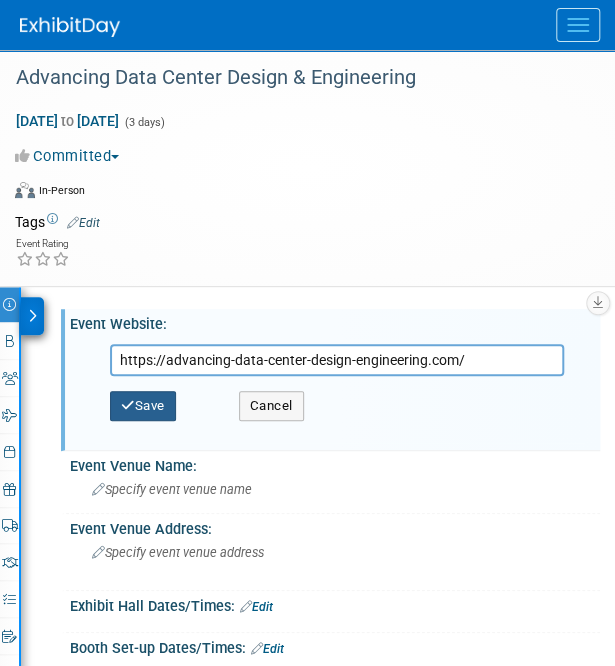type on "https://advancing-data-center-design-engineering.com/" 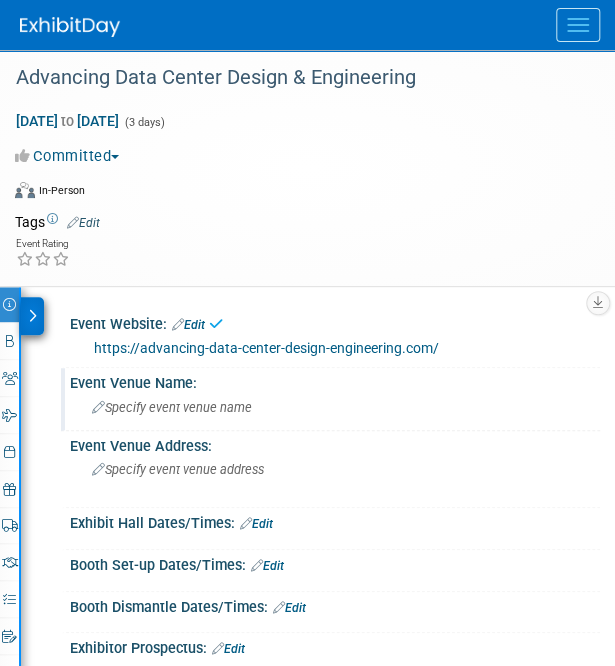 click on "Specify event venue name" at bounding box center (172, 407) 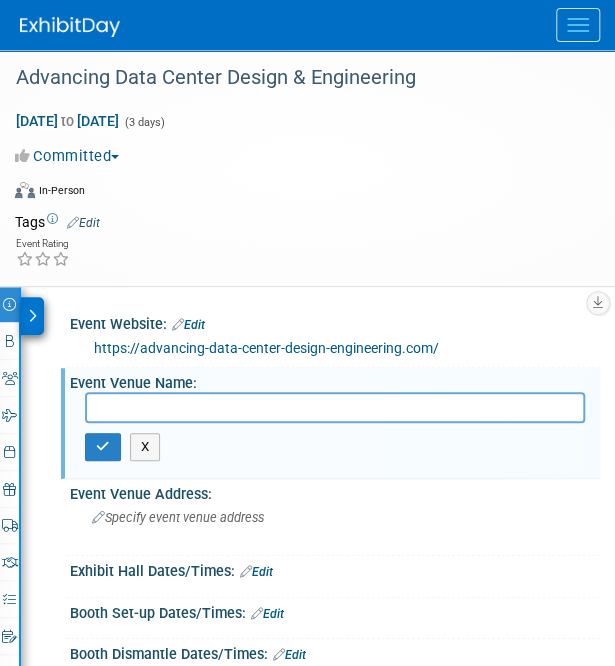 click at bounding box center (335, 407) 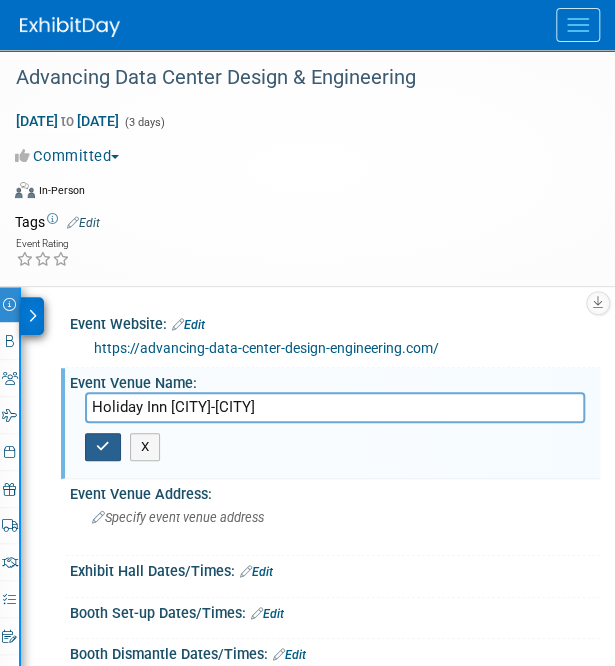 type on "Holiday Inn San Francisco-Golden Gateway" 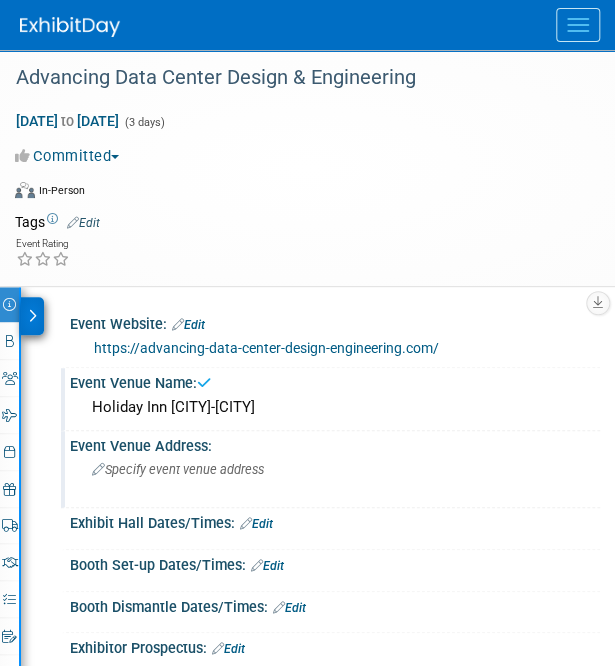 click on "Specify event venue address" at bounding box center [178, 469] 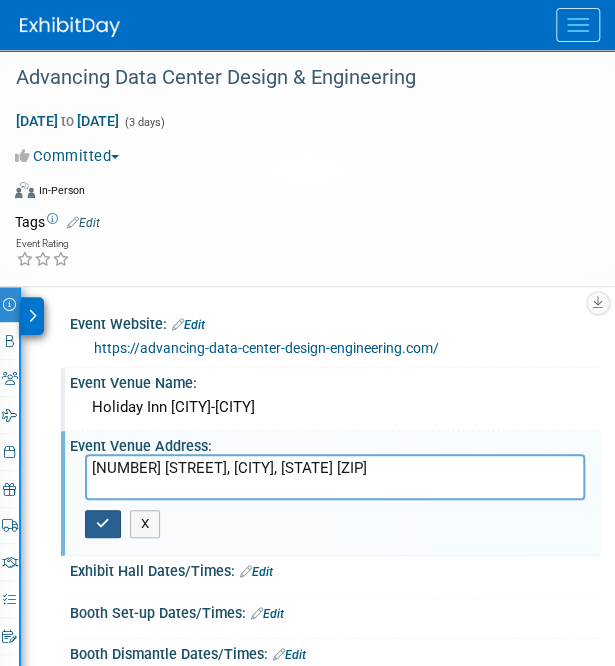 type on "500 Van Ness Avenue, San Francisco, CA 94109" 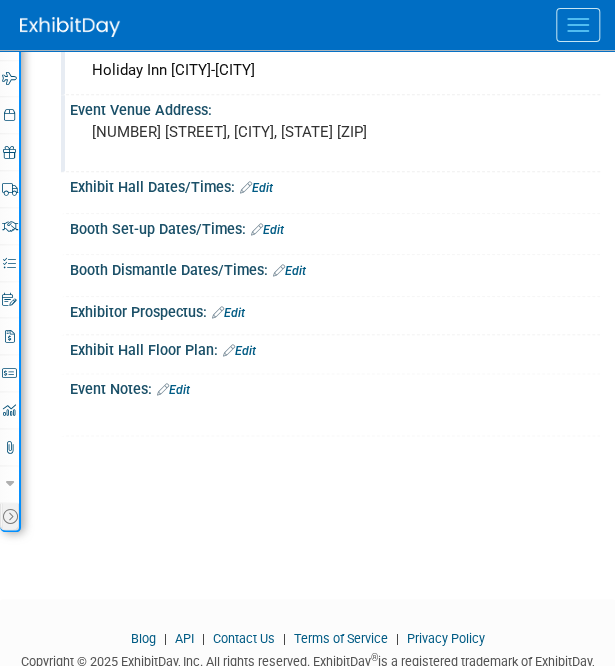 scroll, scrollTop: 0, scrollLeft: 0, axis: both 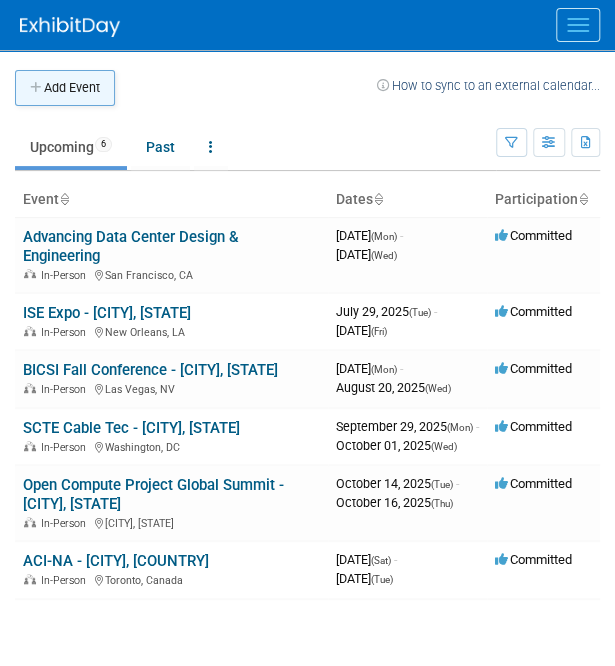 click on "Add Event" at bounding box center [65, 88] 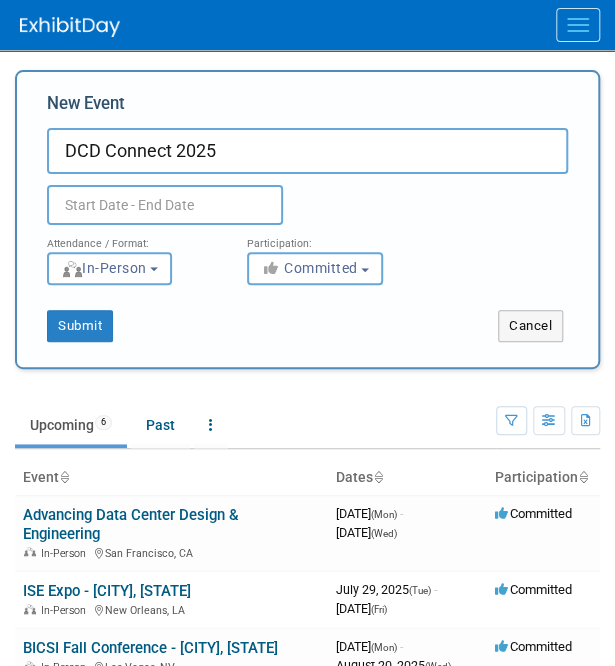 type on "DCD Connect 2025" 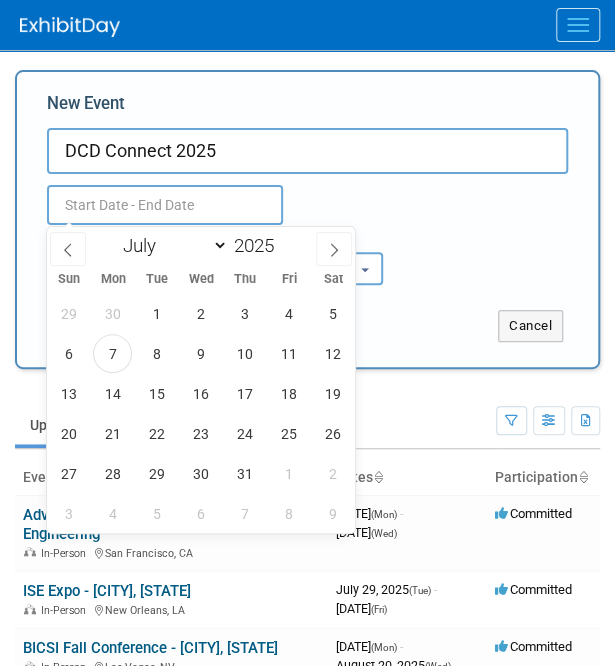click at bounding box center (165, 205) 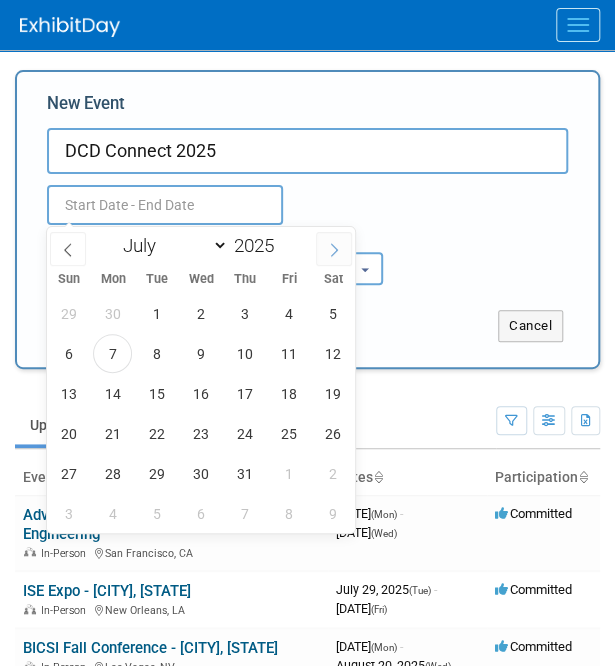 click at bounding box center [334, 250] 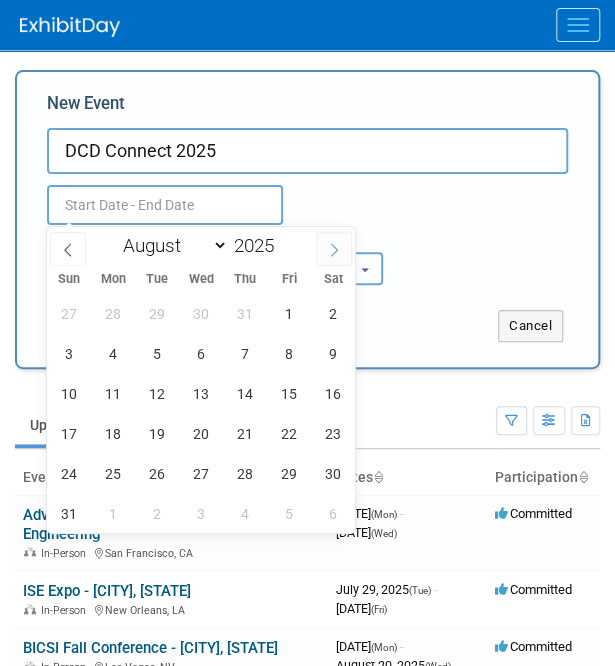 click at bounding box center [334, 250] 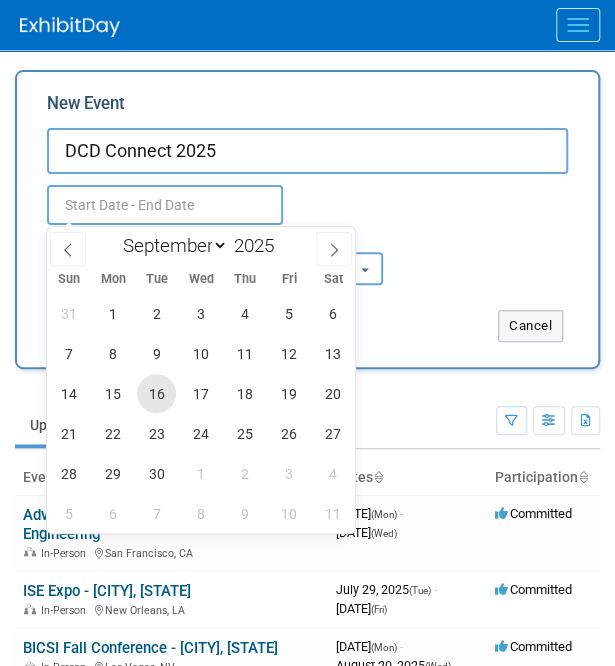 click on "16" at bounding box center [156, 393] 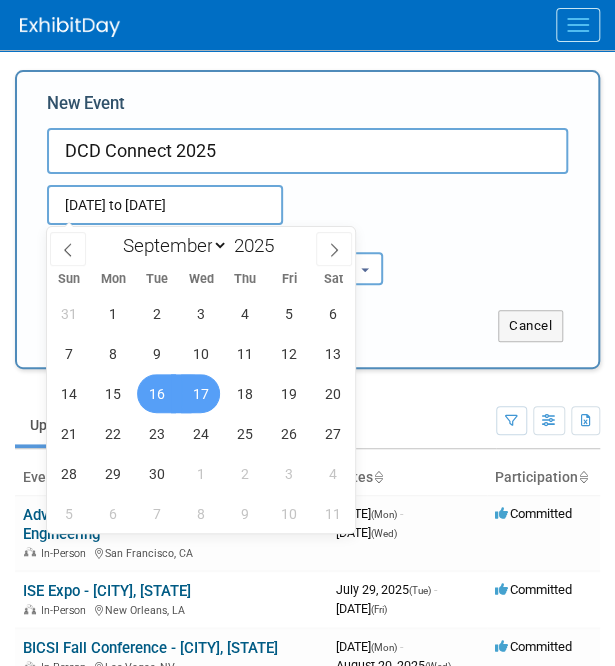 click on "17" at bounding box center [200, 393] 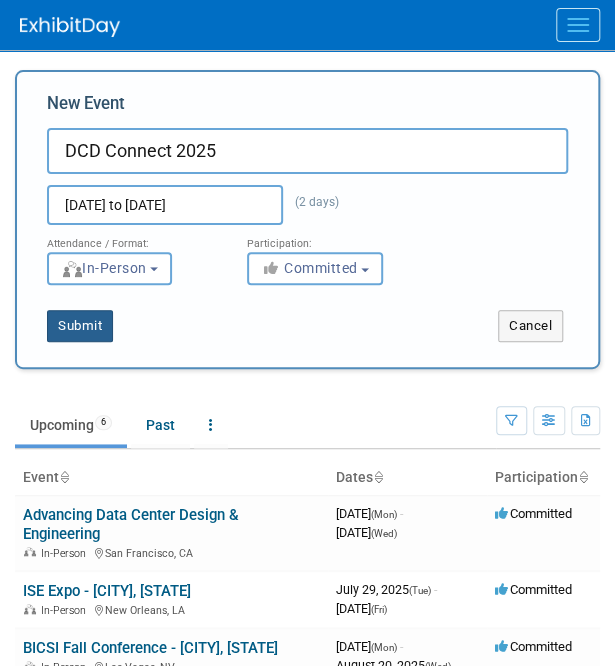 click on "Submit" at bounding box center [80, 326] 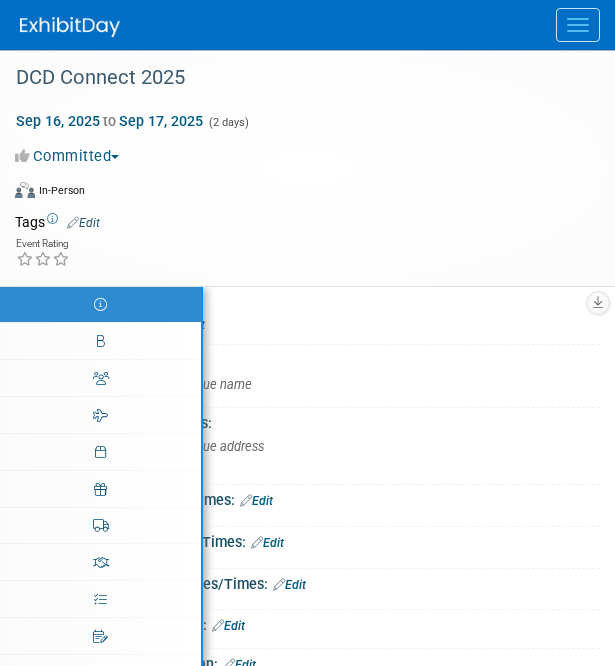 scroll, scrollTop: 0, scrollLeft: 0, axis: both 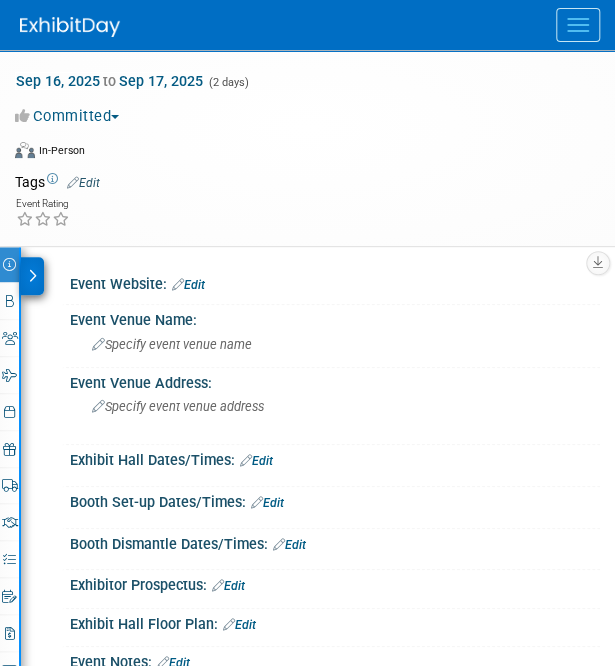 click on "Edit" at bounding box center (188, 285) 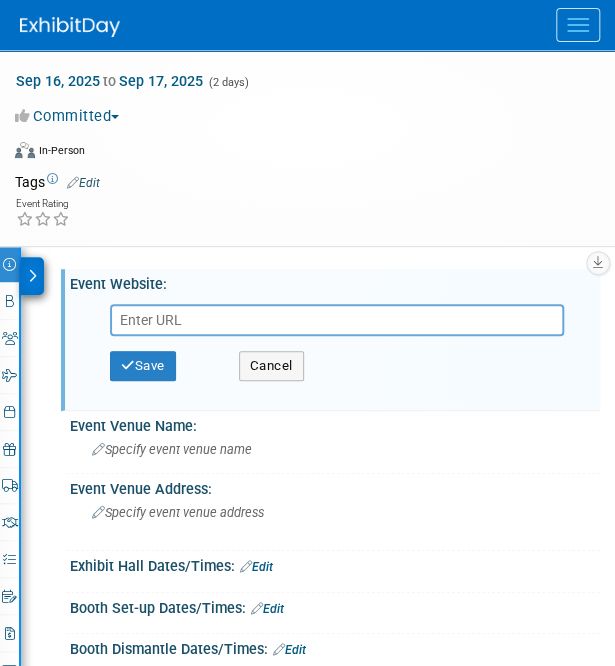 click at bounding box center [337, 320] 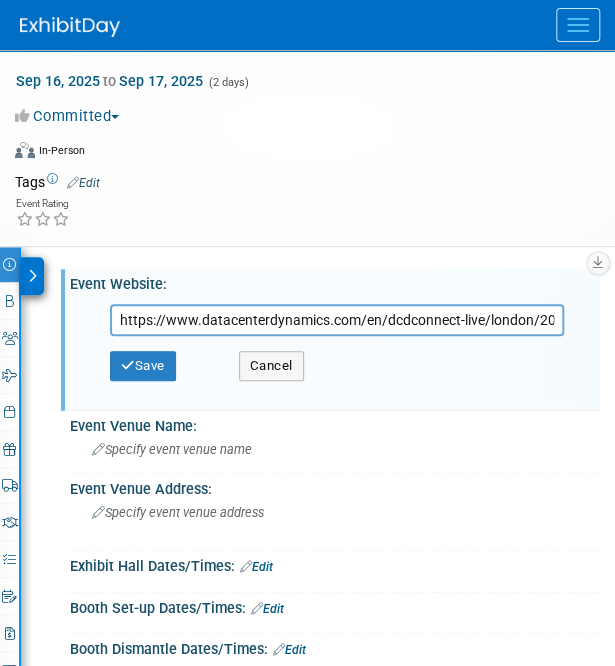 scroll, scrollTop: 0, scrollLeft: 20, axis: horizontal 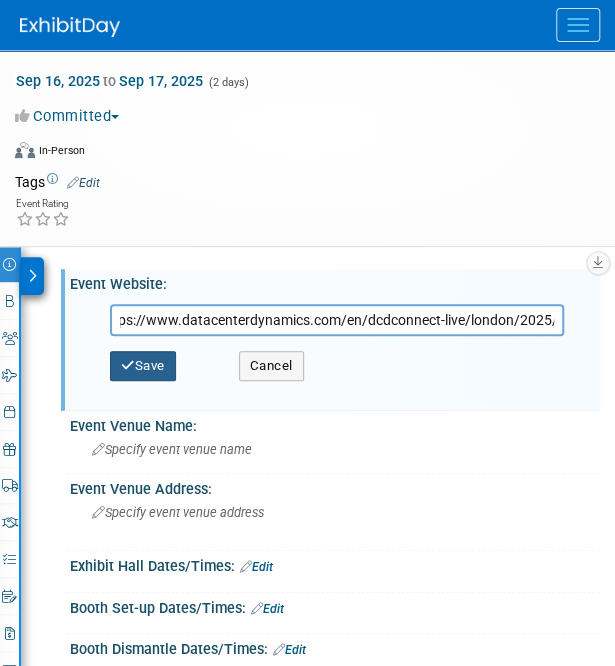 type on "https://www.datacenterdynamics.com/en/dcdconnect-live/london/2025/" 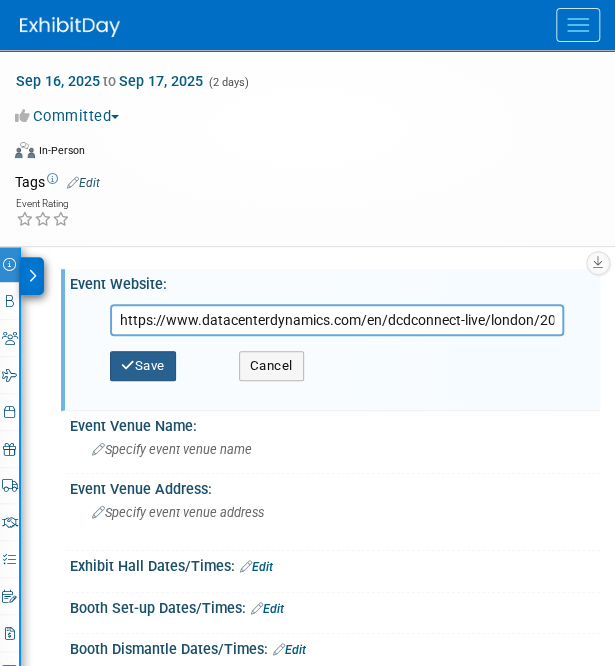 click on "Save" at bounding box center (143, 366) 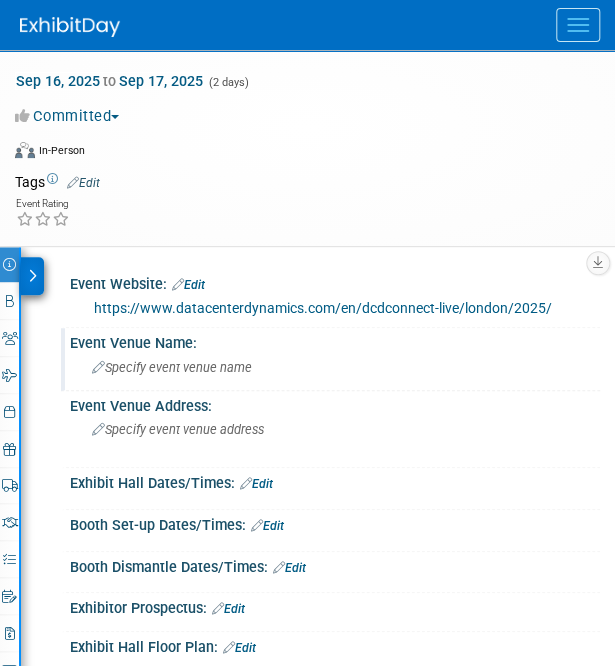 click on "Specify event venue name" at bounding box center (172, 367) 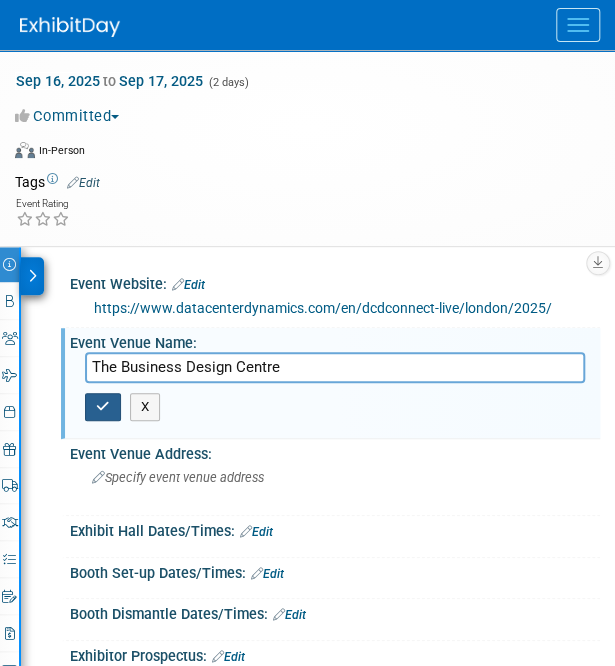 type on "The Business Design Centre" 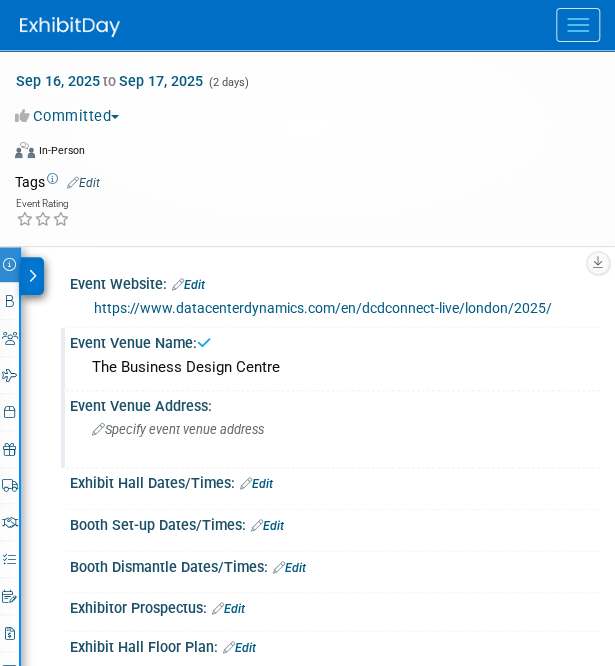 click on "Specify event venue address" at bounding box center (178, 429) 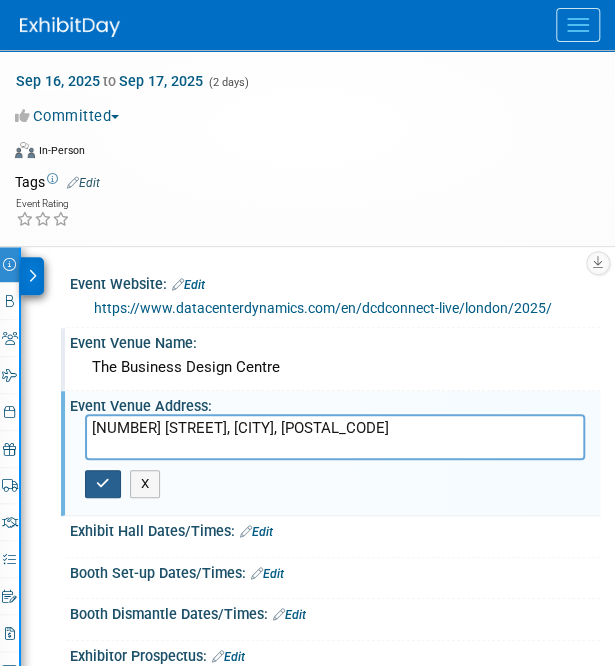 type on "52 Upper St, London, N1 0QH" 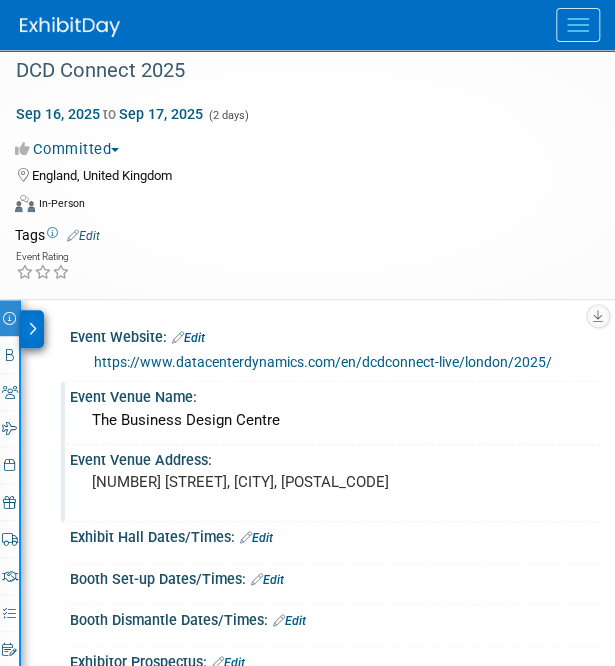 scroll, scrollTop: 0, scrollLeft: 0, axis: both 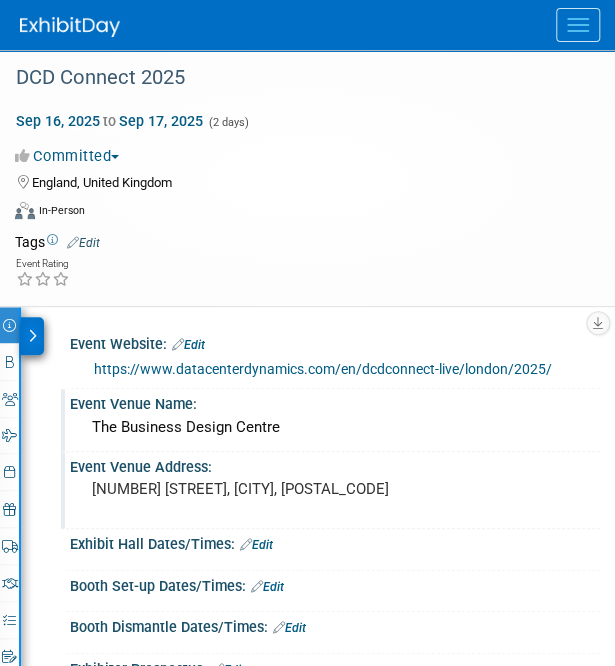 click at bounding box center (32, 336) 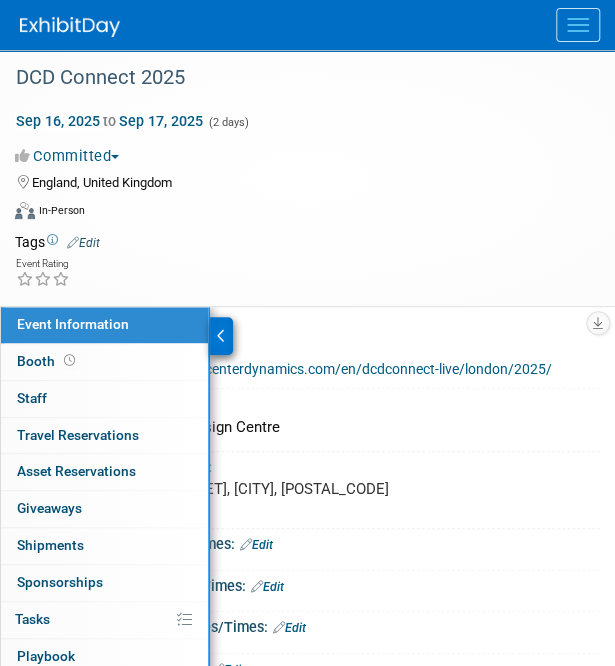 click on "Event Information" at bounding box center [73, 324] 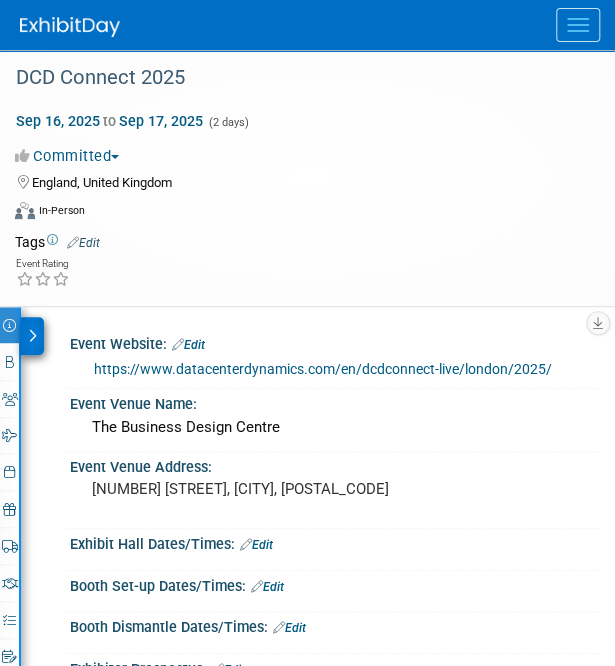 click at bounding box center [578, 31] 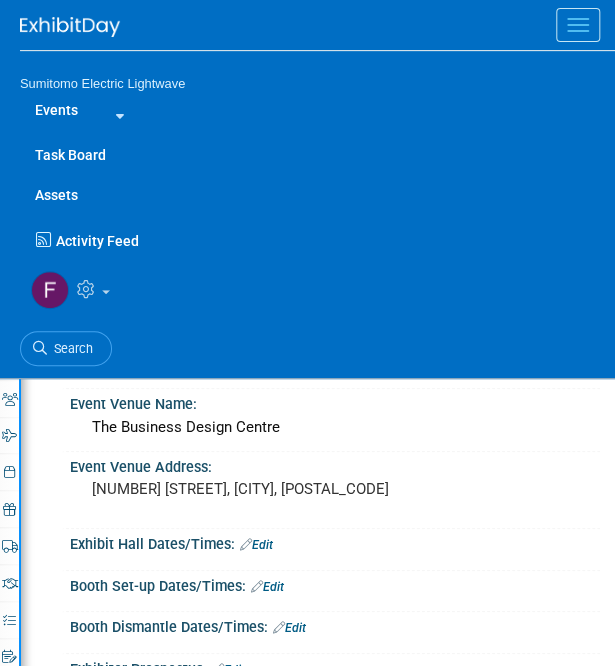 click on "Events" at bounding box center [56, 110] 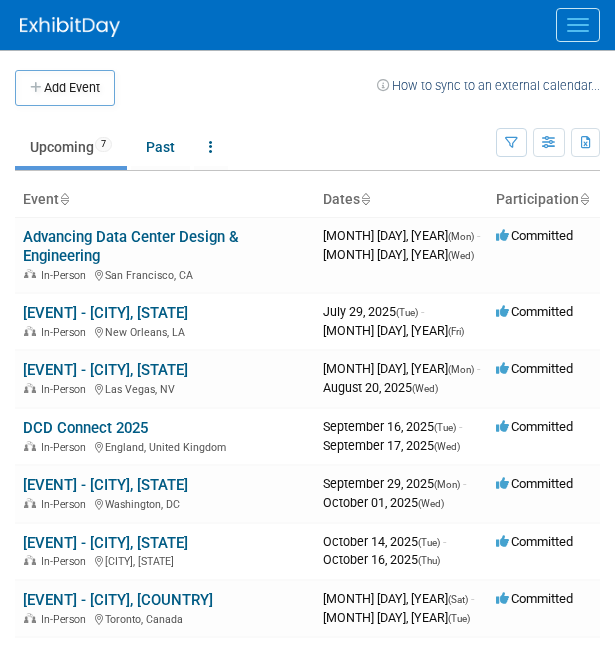 scroll, scrollTop: 0, scrollLeft: 0, axis: both 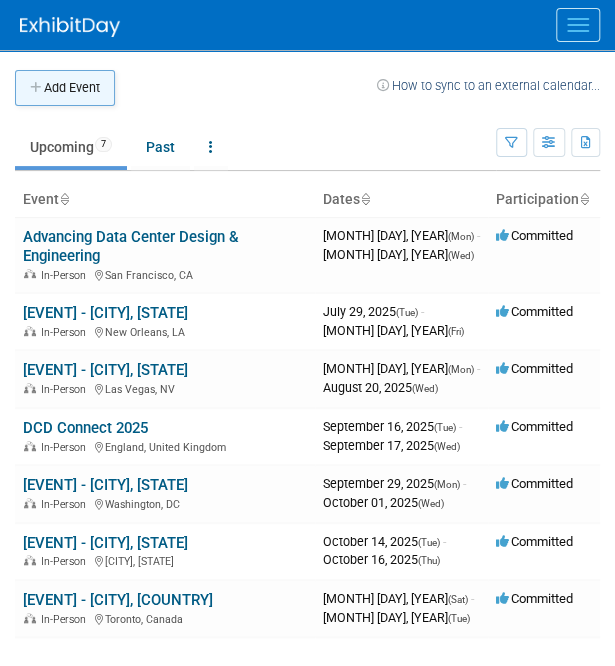 click on "Add Event" at bounding box center [65, 88] 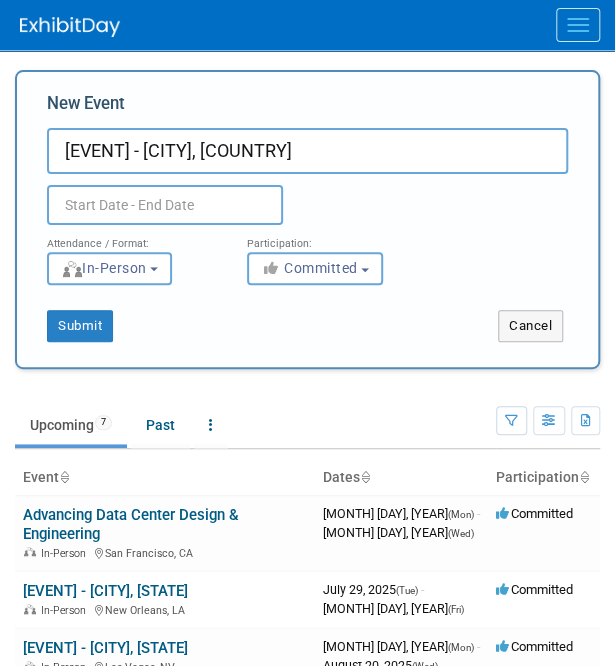type on "[EVENT] - [CITY], [COUNTRY]" 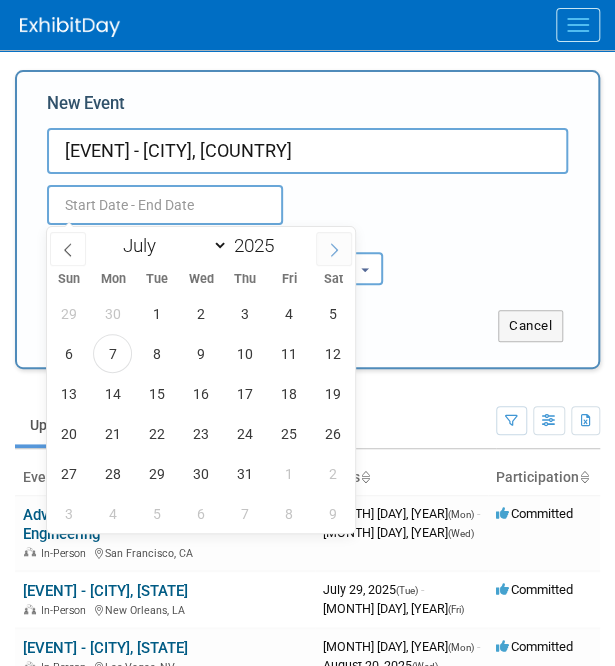 click at bounding box center (334, 249) 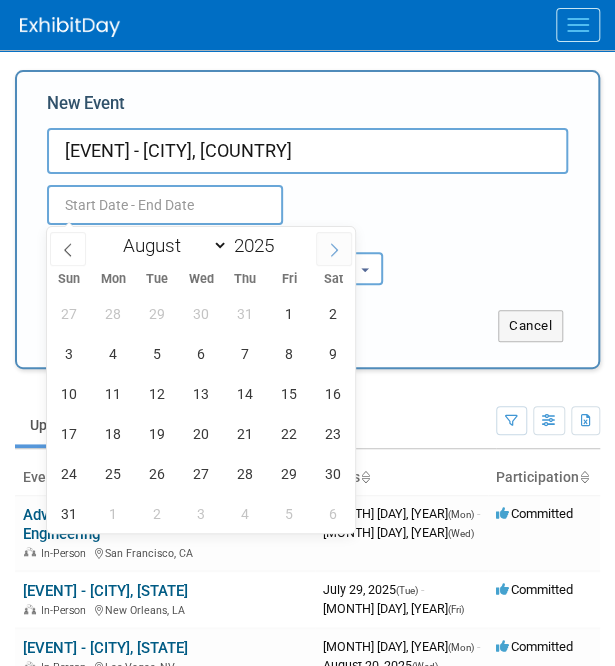click at bounding box center [334, 249] 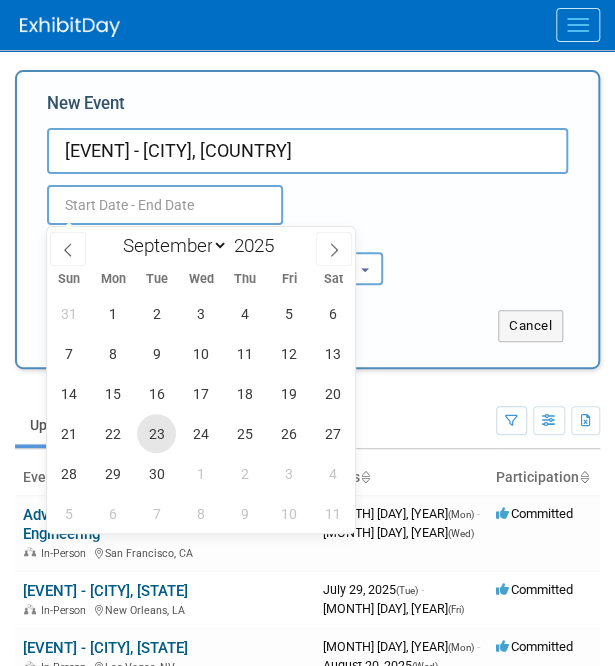 click on "23" at bounding box center (156, 433) 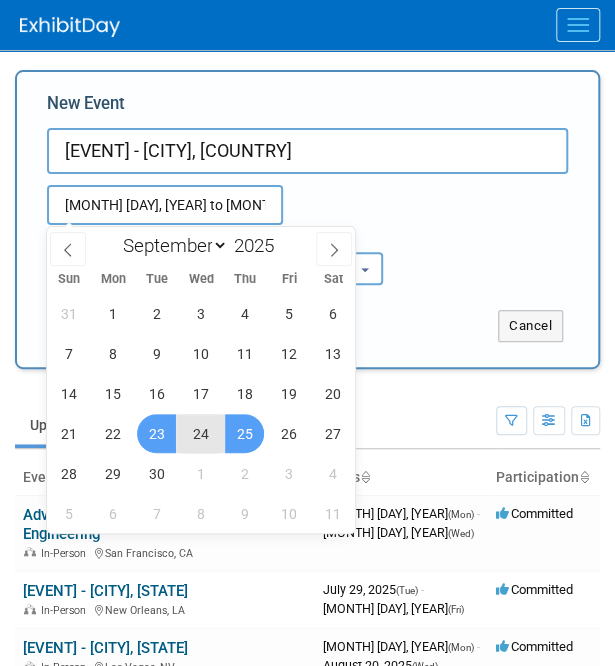 click on "25" at bounding box center [244, 433] 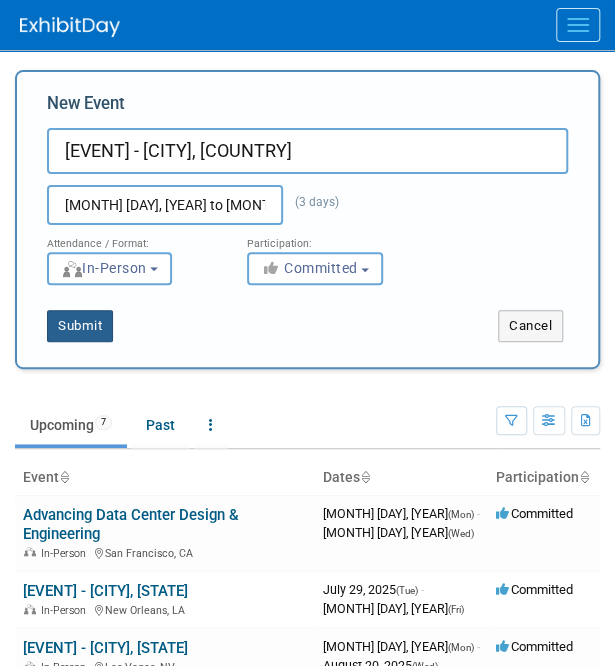 click on "Submit" at bounding box center [80, 326] 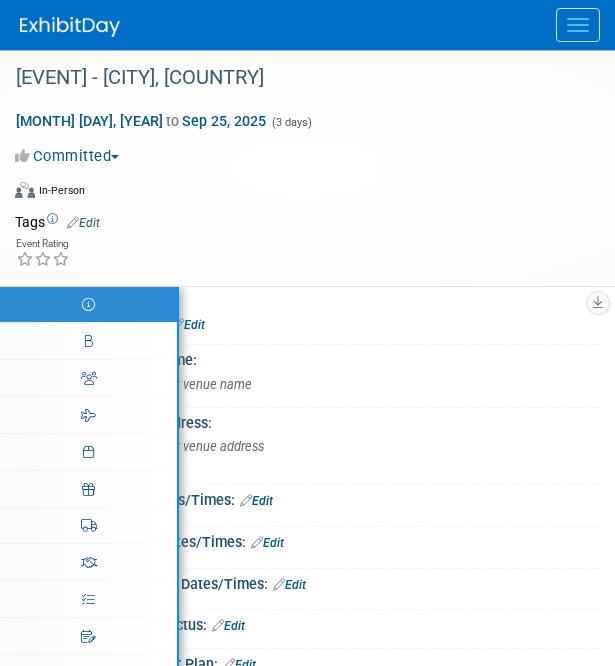 scroll, scrollTop: 0, scrollLeft: 0, axis: both 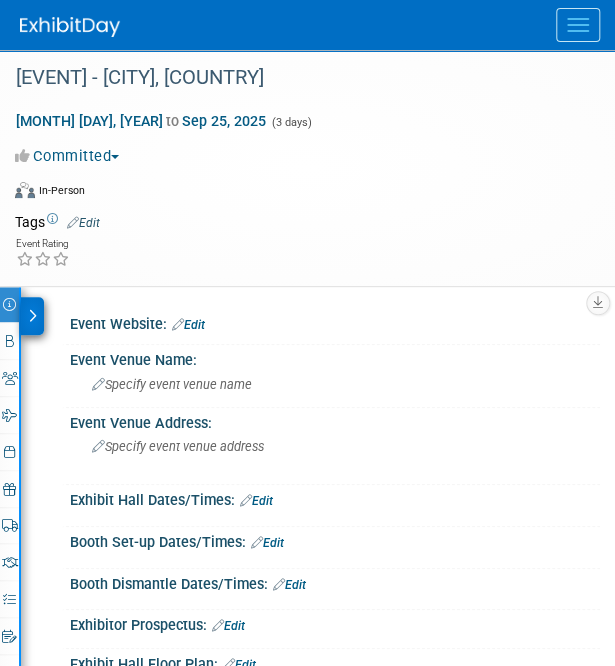 click on "Edit" at bounding box center (188, 325) 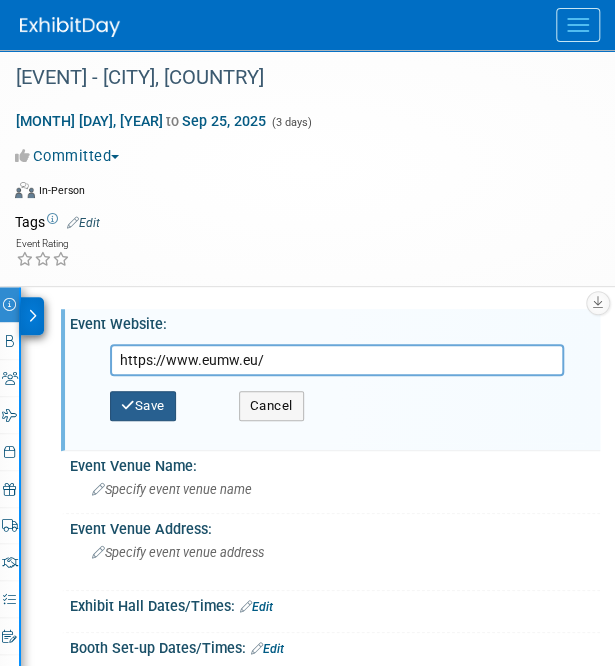 type on "https://www.eumw.eu/" 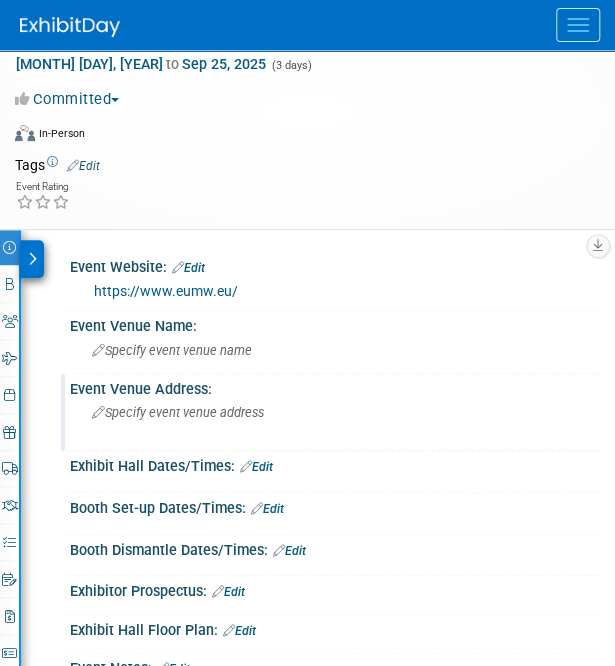 scroll, scrollTop: 58, scrollLeft: 0, axis: vertical 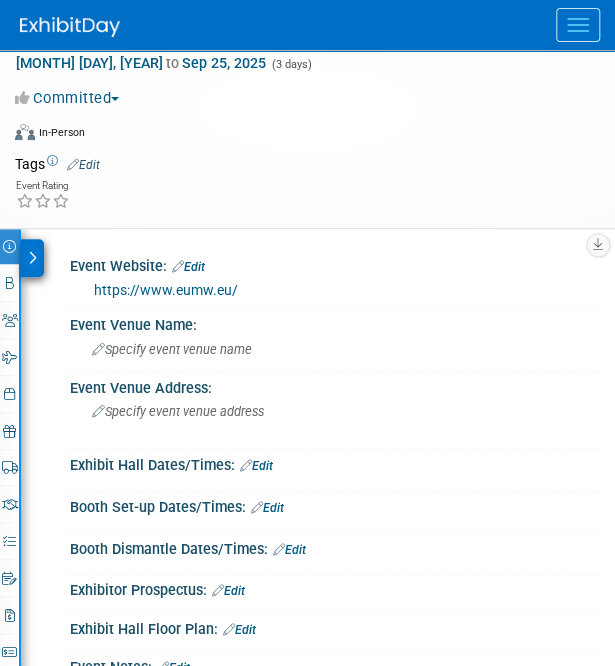 click on "Edit" at bounding box center (256, 466) 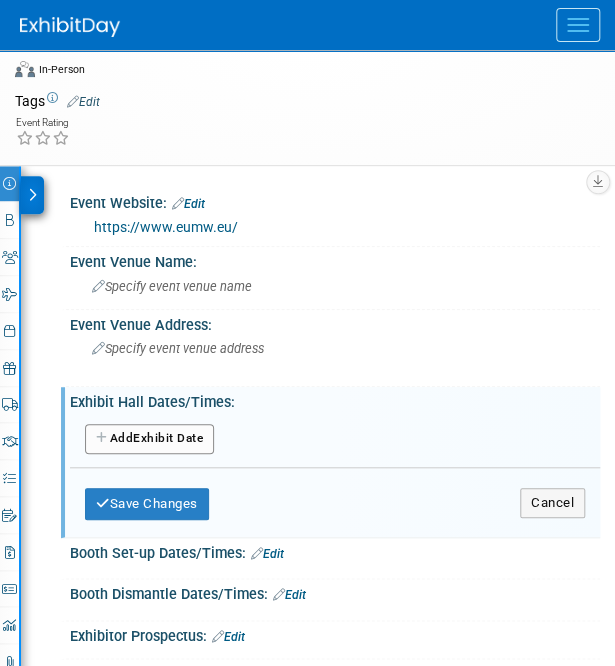 scroll, scrollTop: 0, scrollLeft: 0, axis: both 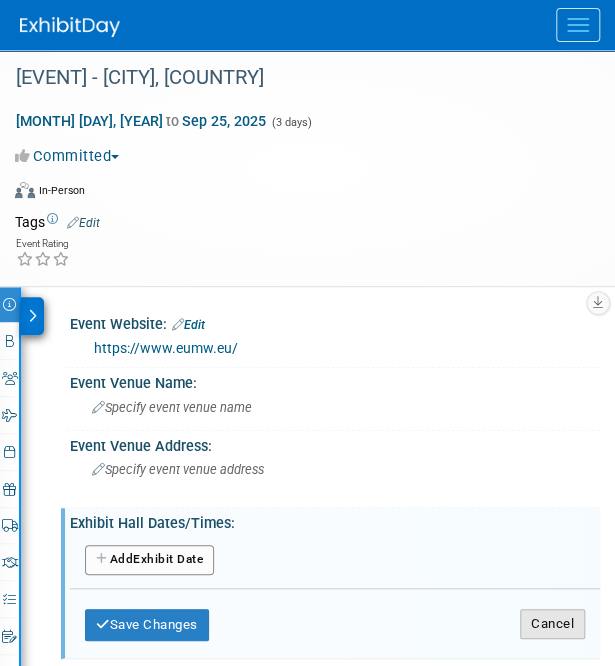 click on "Cancel" at bounding box center (552, 624) 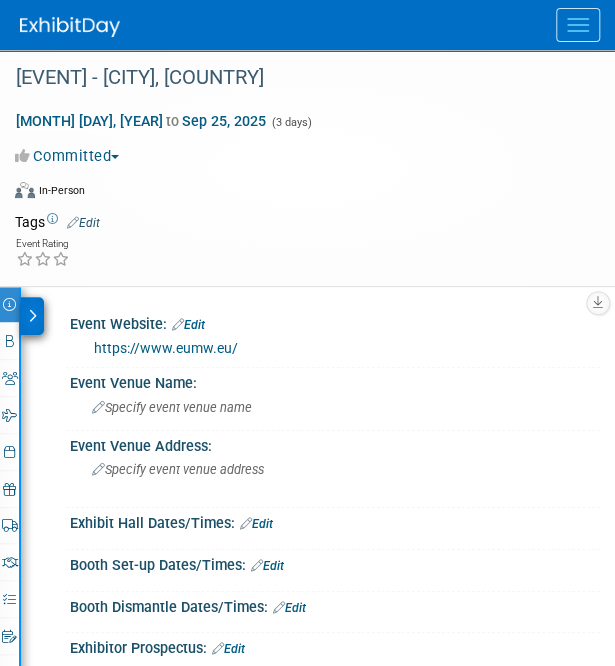 click at bounding box center (578, 25) 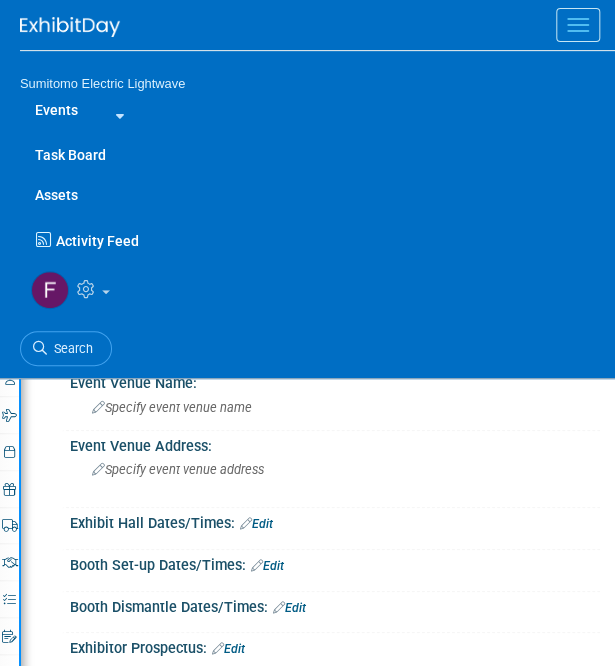 click on "Events" at bounding box center [56, 110] 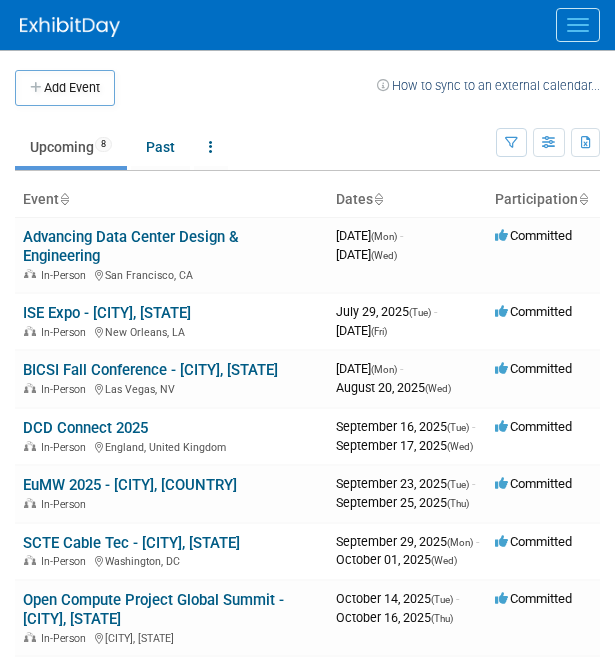 scroll, scrollTop: 0, scrollLeft: 0, axis: both 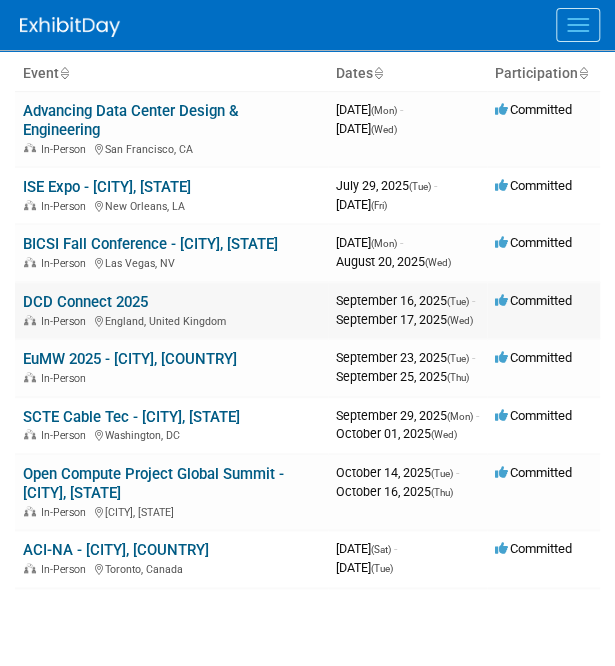 click on "In-Person
[COUNTRY]" at bounding box center [171, 148] 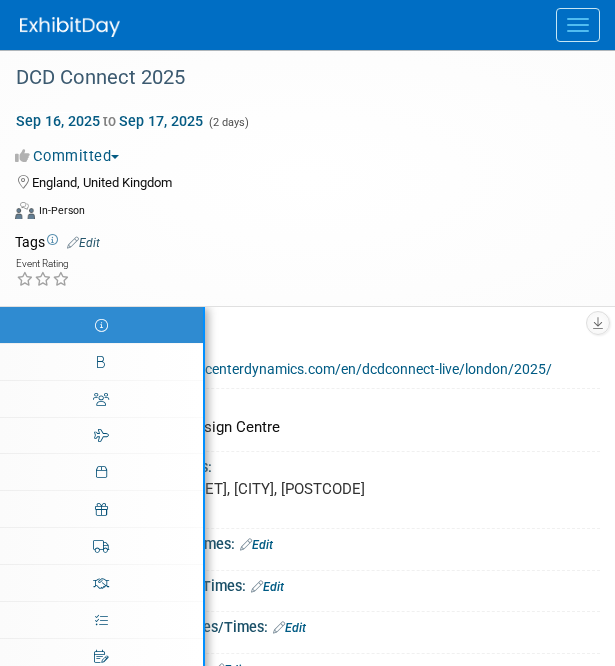 scroll, scrollTop: 0, scrollLeft: 0, axis: both 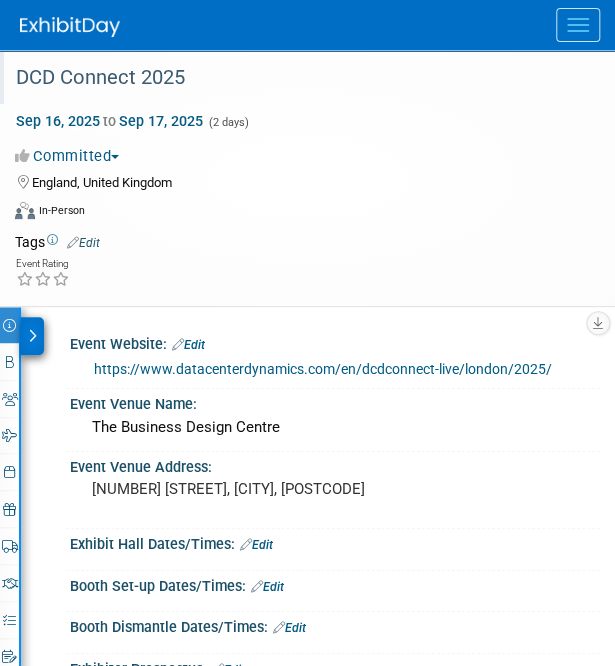 click on "DCD Connect 2025" at bounding box center [292, 78] 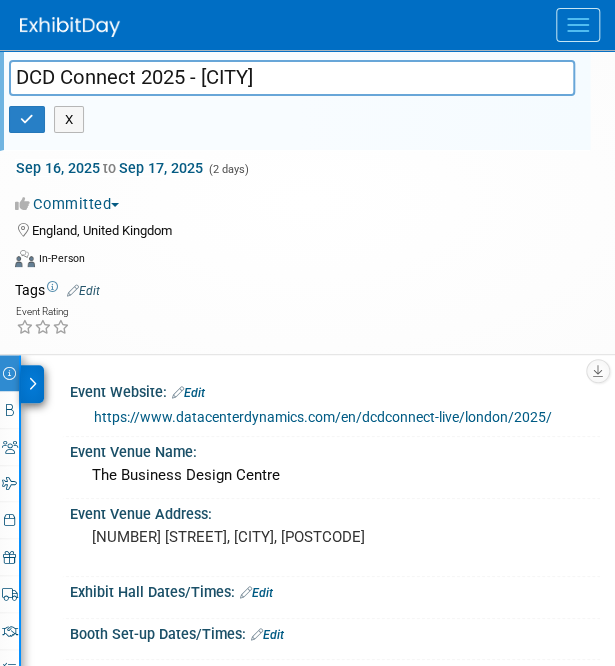 type on "DCD Connect 2025 - London" 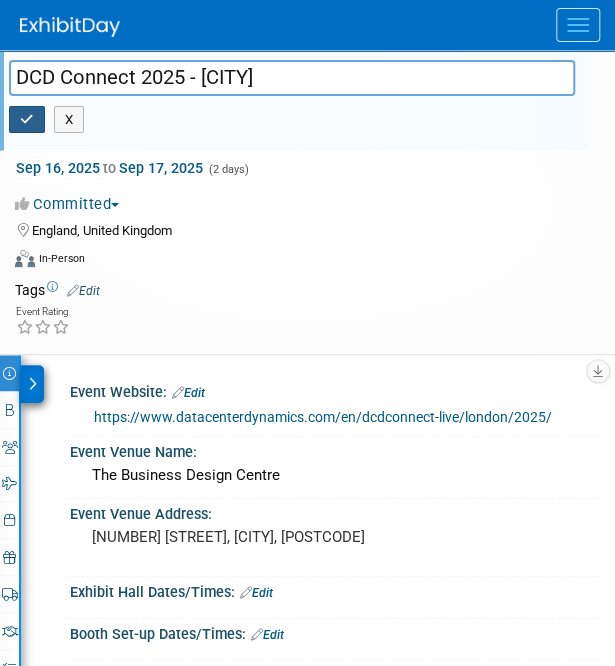 click at bounding box center (27, 120) 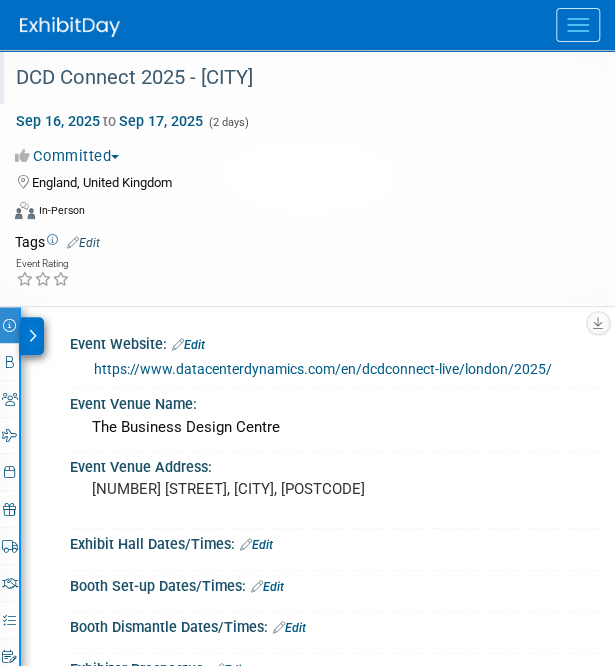 click at bounding box center [578, 25] 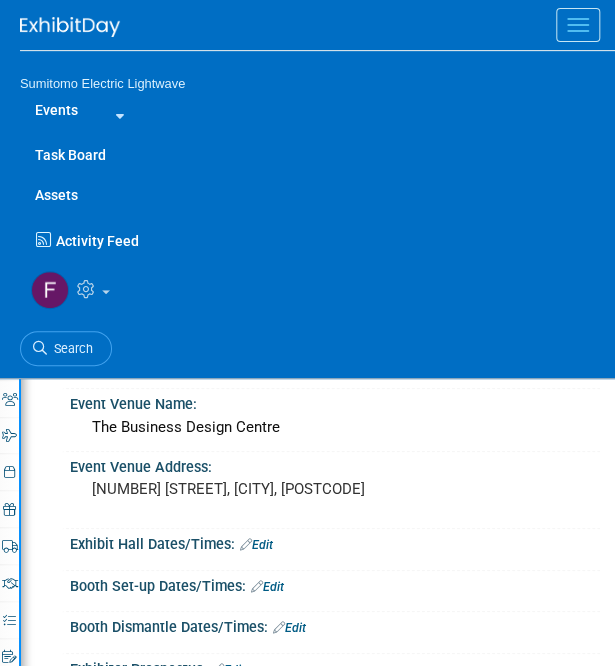 click on "Events" at bounding box center (56, 110) 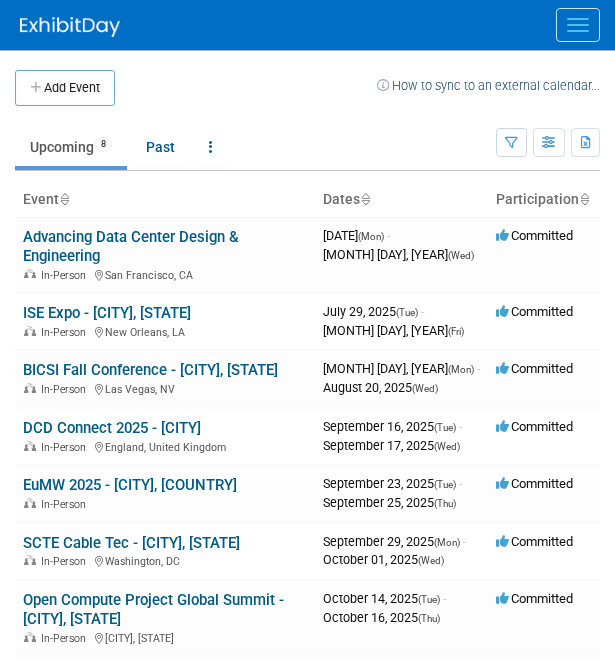 scroll, scrollTop: 0, scrollLeft: 0, axis: both 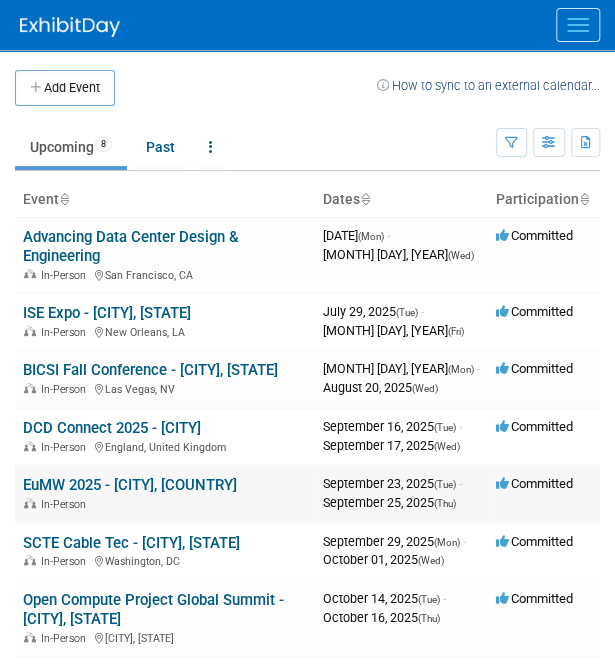 click on "EuMW 2025 - [CITY], [COUNTRY]" at bounding box center [130, 485] 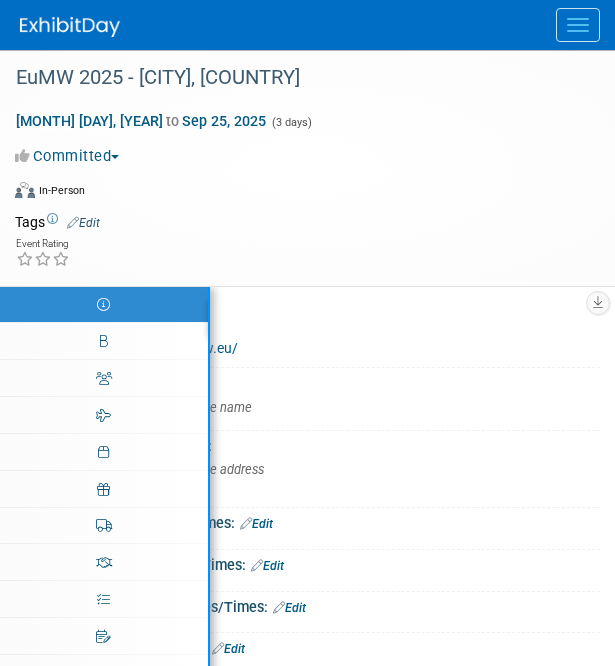 scroll, scrollTop: 0, scrollLeft: 0, axis: both 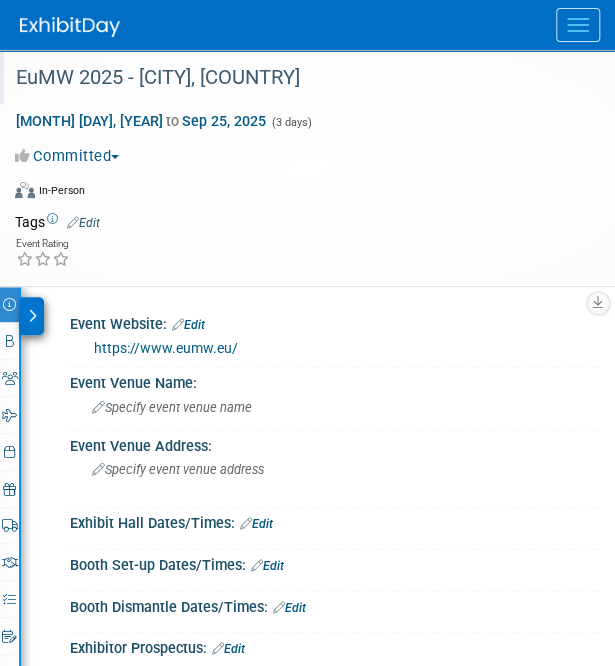click on "EuMW 2025 - [CITY], [COUNTRY]" at bounding box center [292, 78] 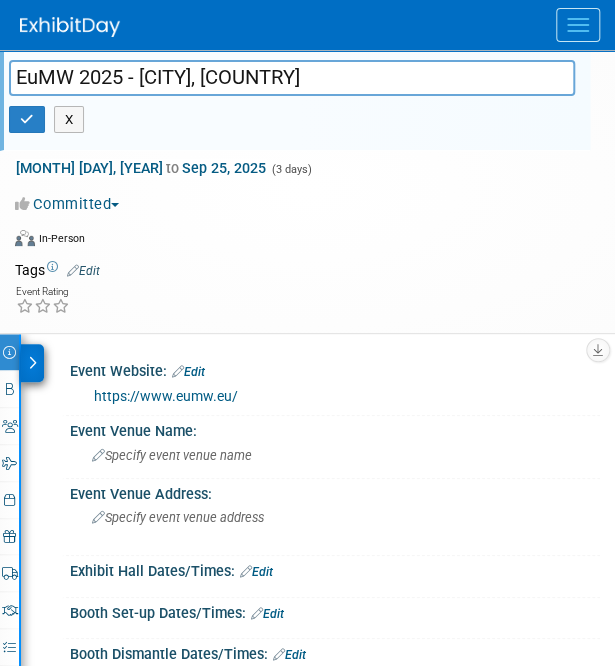 drag, startPoint x: 370, startPoint y: 81, endPoint x: 7, endPoint y: 58, distance: 363.7279 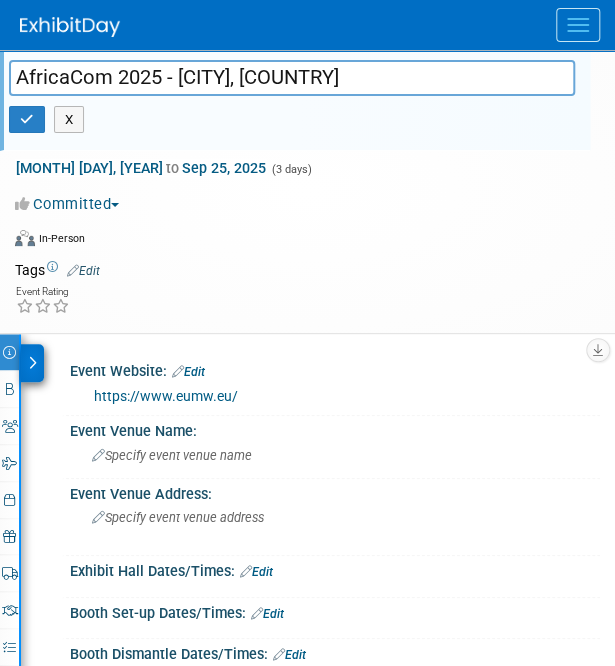 type on "AfricaCom 2025 - [CITY], [COUNTRY]" 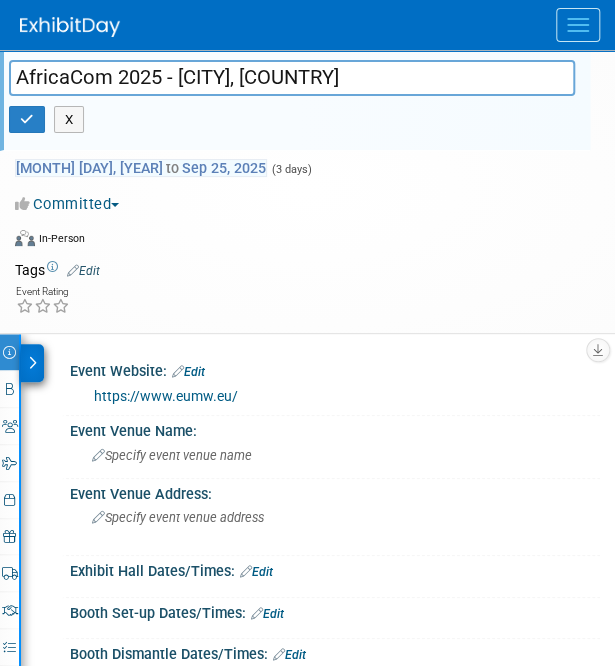 click on "[MONTH] [DAY], [YEAR]  to  [MONTH] [DAY], [YEAR]" at bounding box center [141, 168] 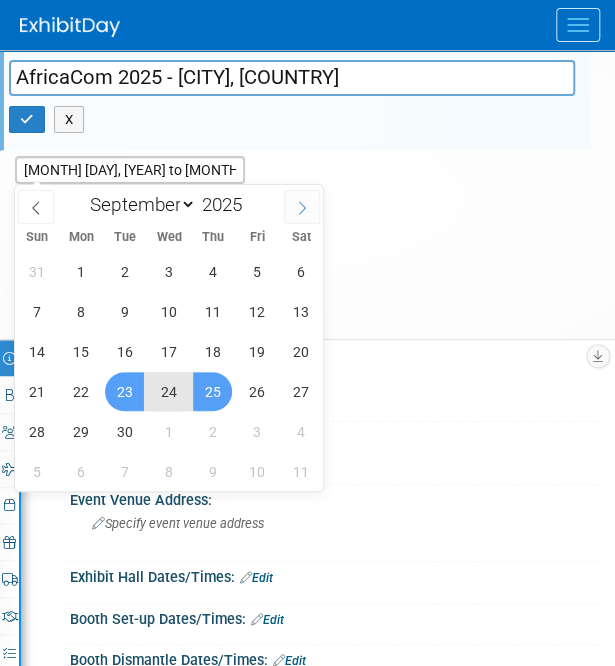 click at bounding box center [302, 208] 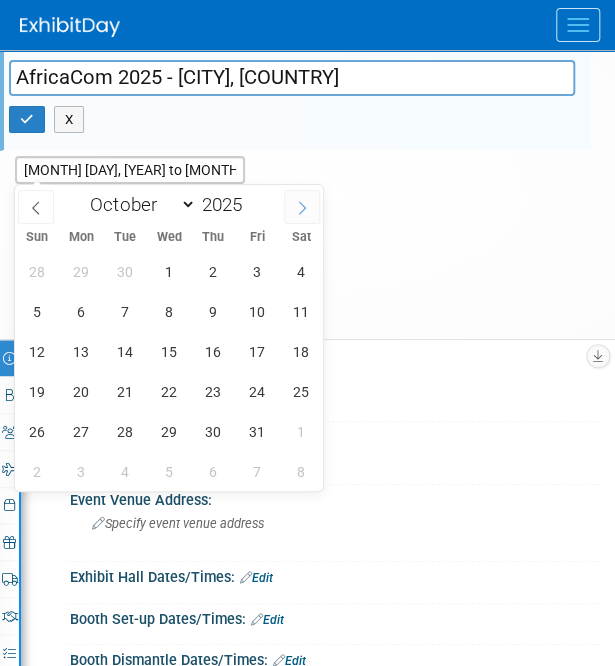 click at bounding box center [302, 208] 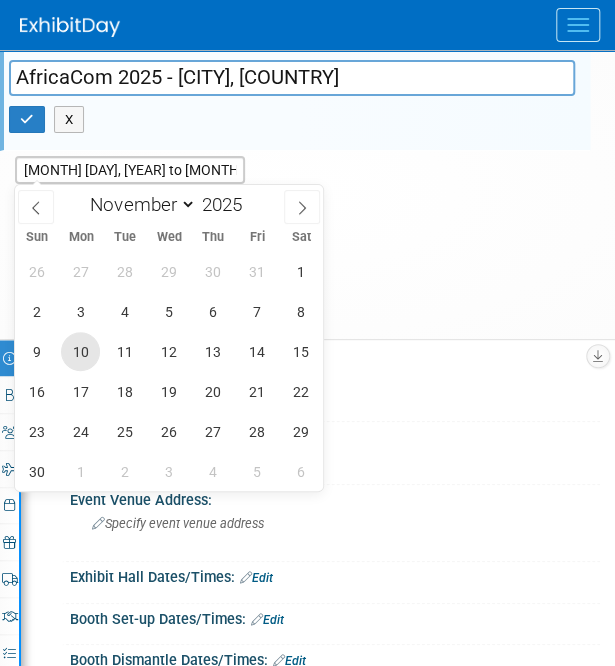 click on "10" at bounding box center [80, 351] 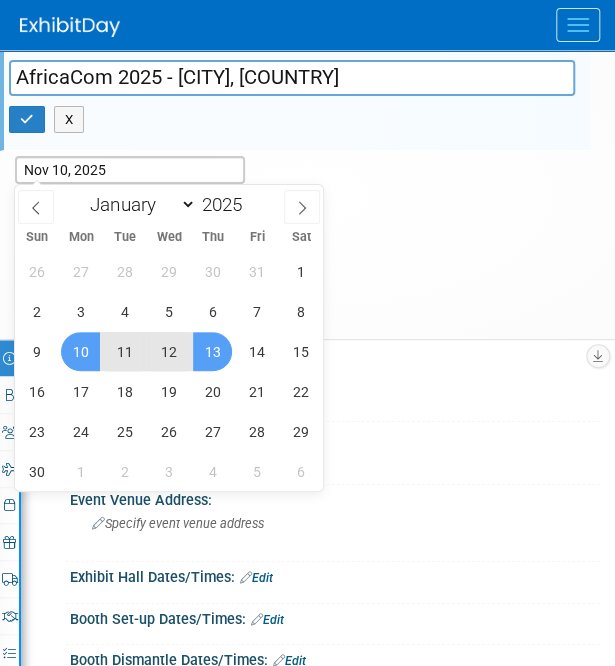 click on "13" at bounding box center [212, 351] 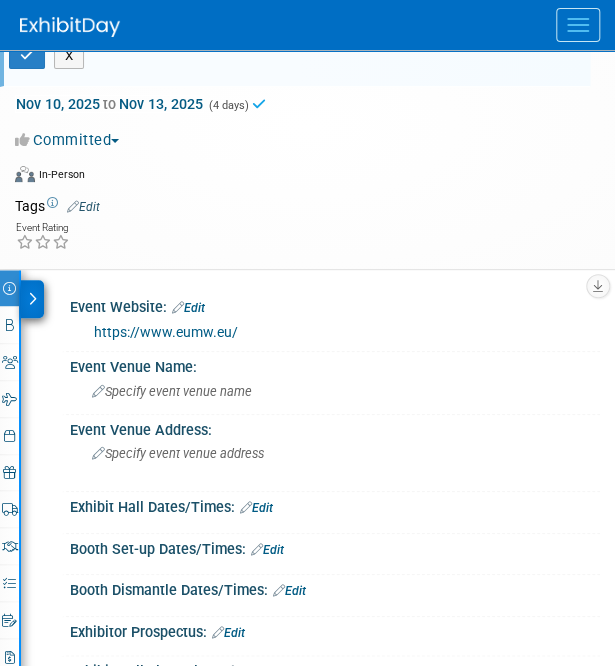 scroll, scrollTop: 80, scrollLeft: 0, axis: vertical 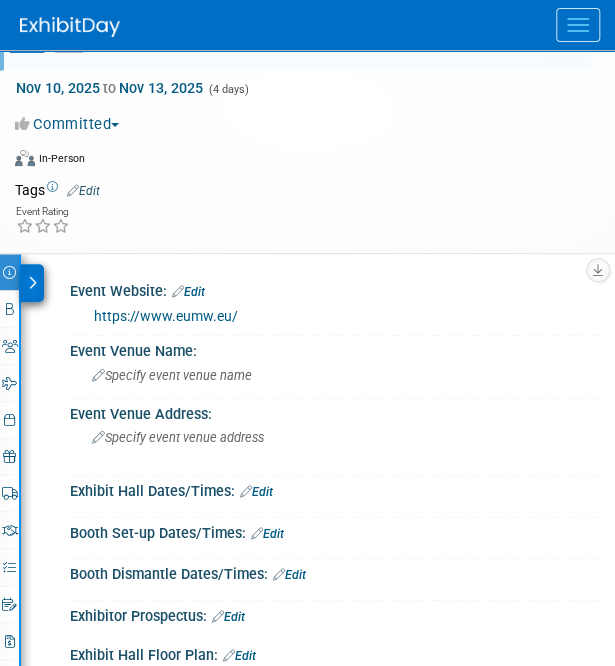 click on "Edit" at bounding box center [188, 292] 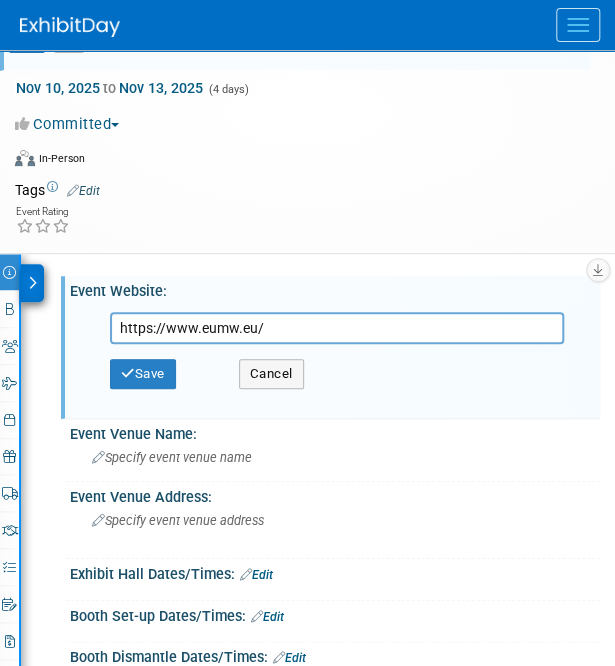drag, startPoint x: 288, startPoint y: 330, endPoint x: 27, endPoint y: 321, distance: 261.15512 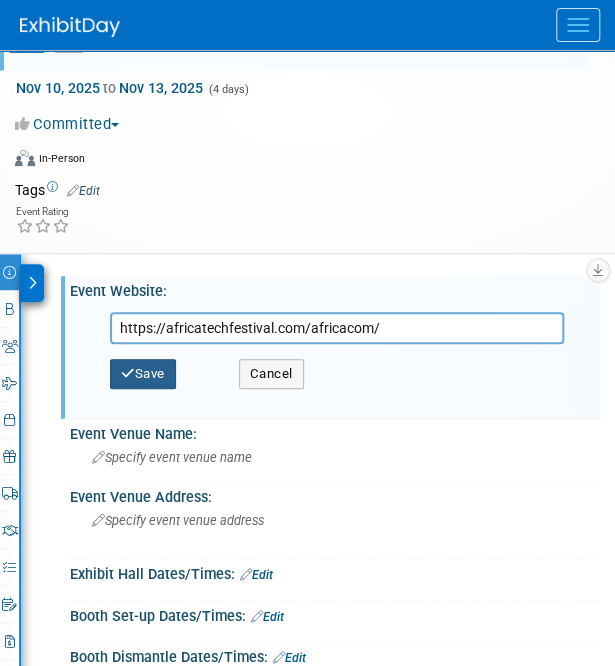 type on "https://africatechfestival.com/africacom/" 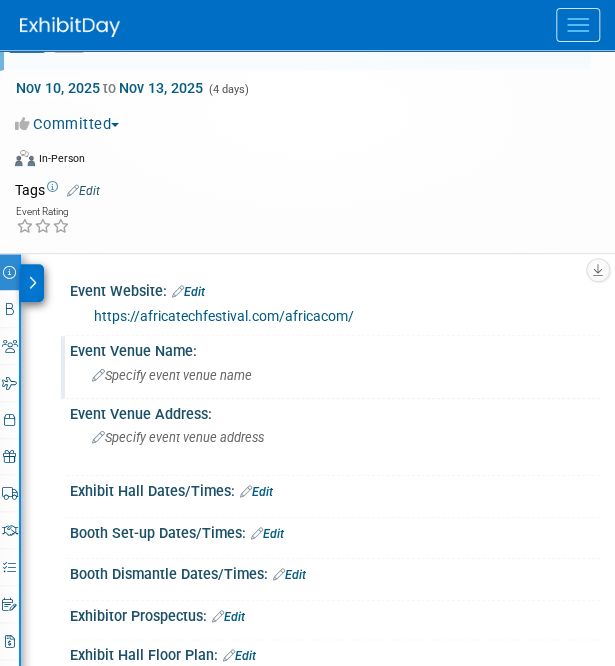 click on "Specify event venue name" at bounding box center [172, 375] 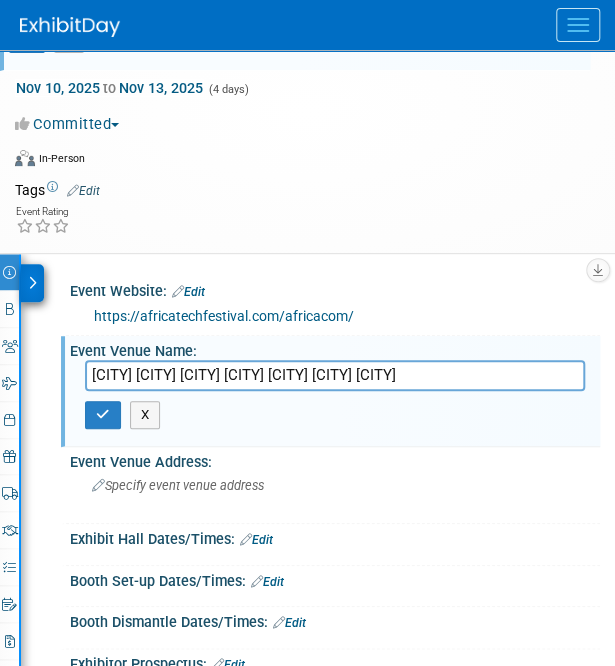 type on "Cape Town International Convention Centre" 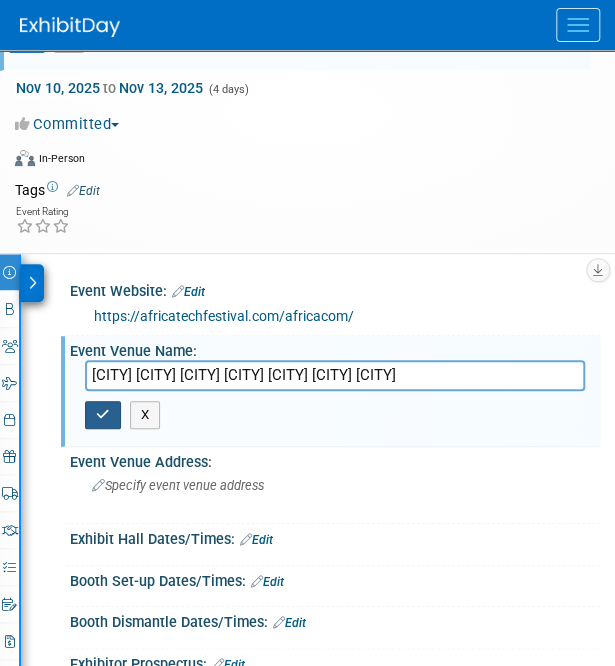 click on "X" at bounding box center [335, 415] 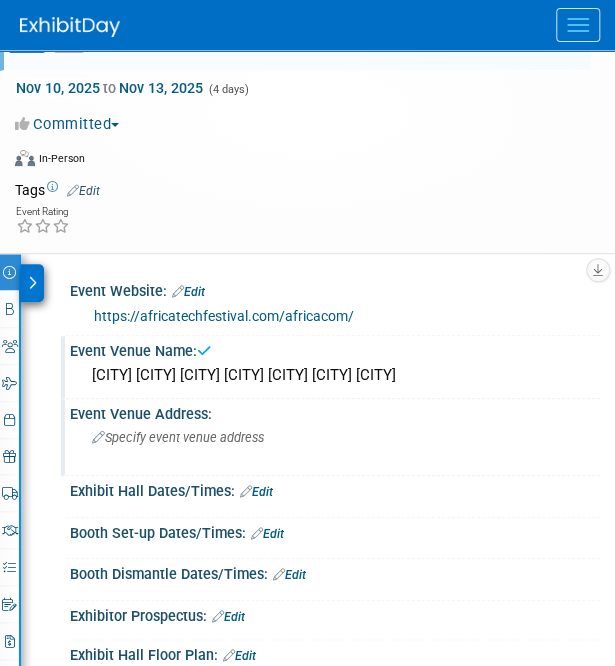 click on "Specify event venue address" at bounding box center [178, 437] 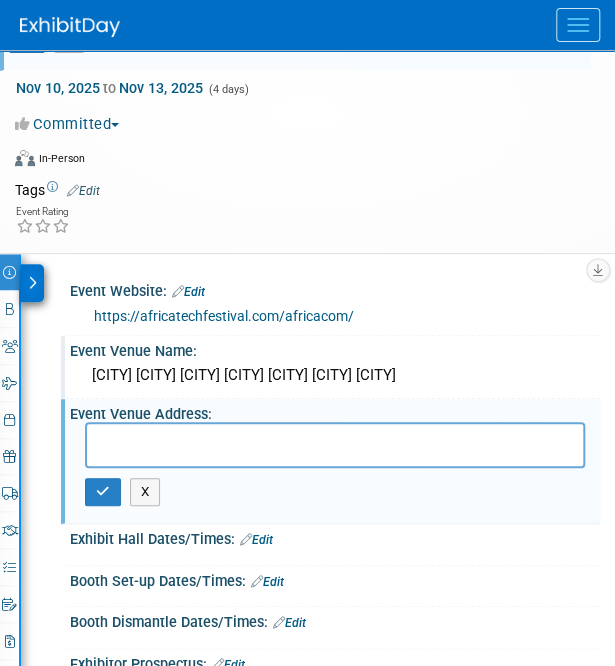 click at bounding box center (335, 445) 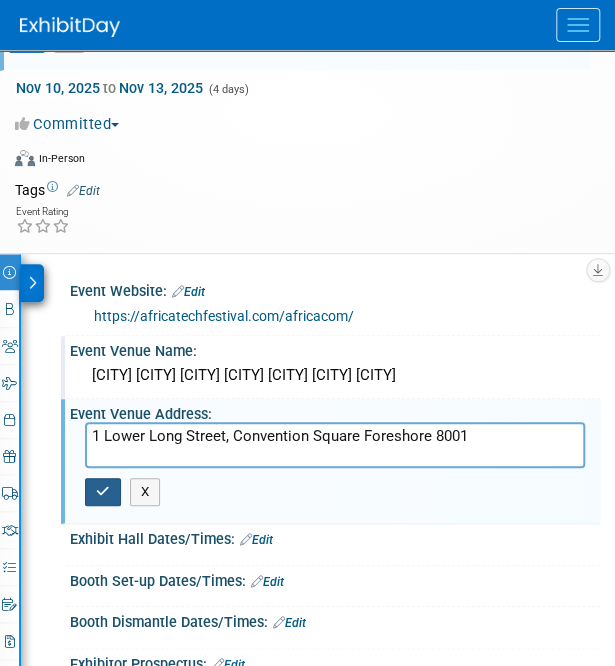 type on "1 Lower Long Street, Convention Square Foreshore 8001" 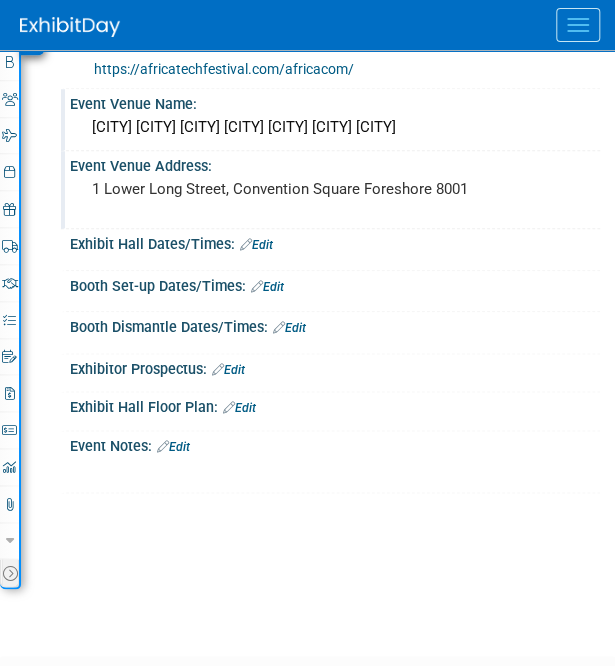 scroll, scrollTop: 0, scrollLeft: 0, axis: both 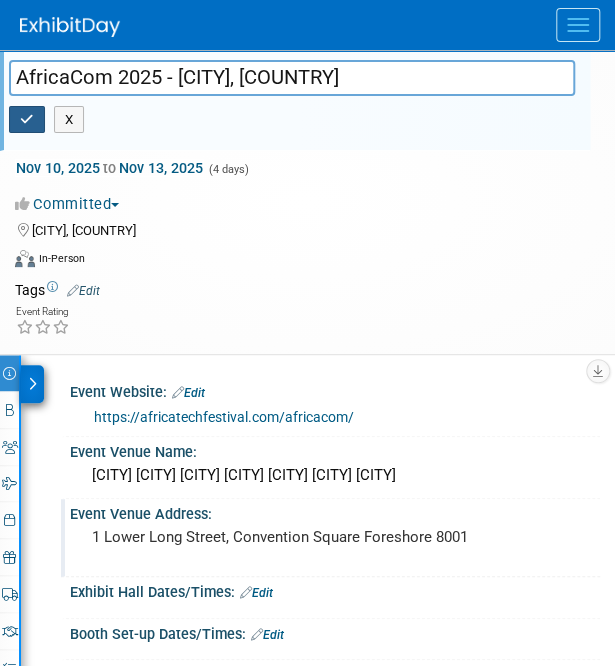 click at bounding box center [27, 119] 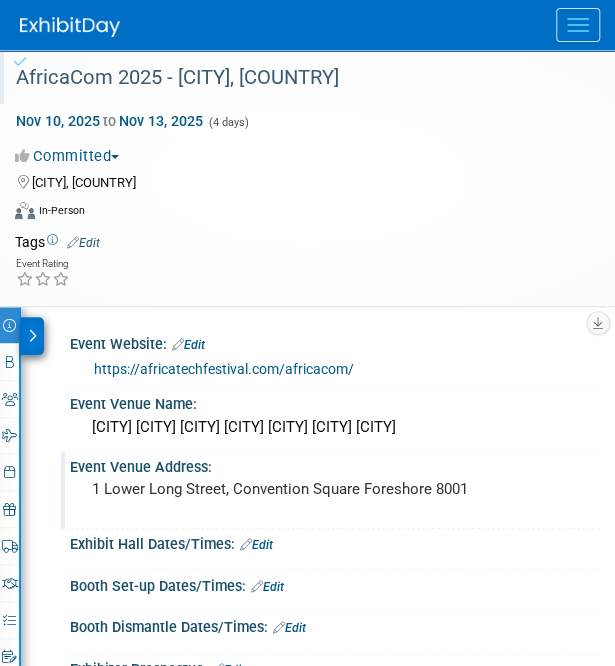 click at bounding box center (317, 25) 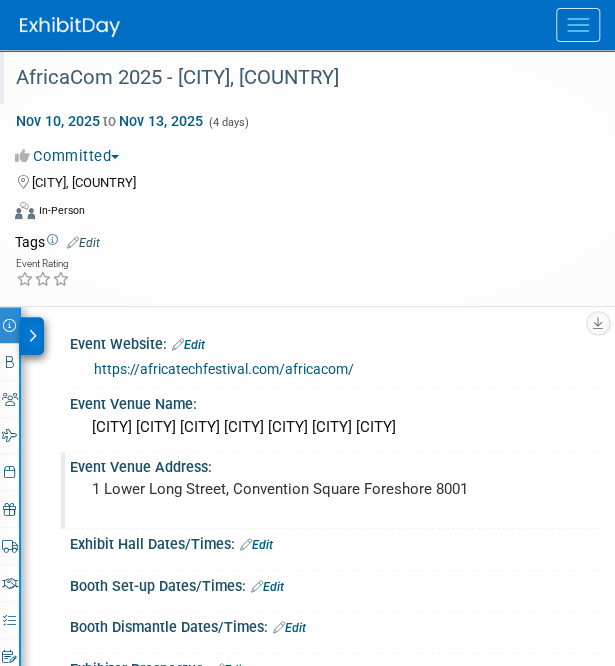 click at bounding box center [578, 25] 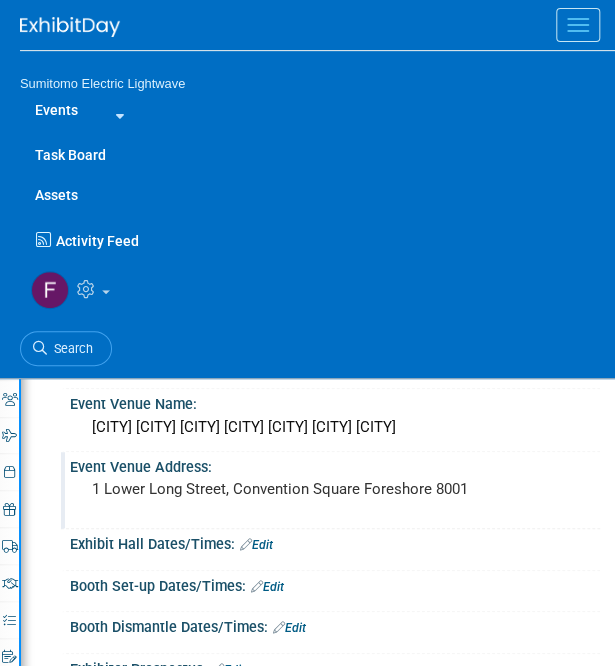 click on "Events" at bounding box center (56, 110) 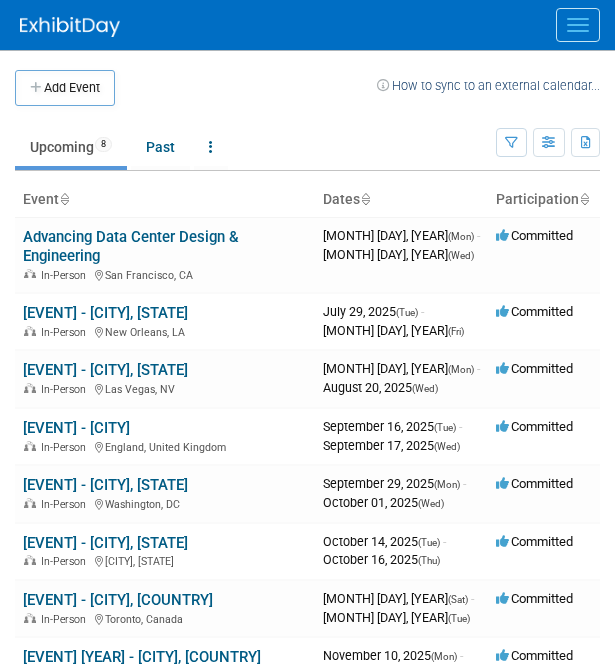 scroll, scrollTop: 0, scrollLeft: 0, axis: both 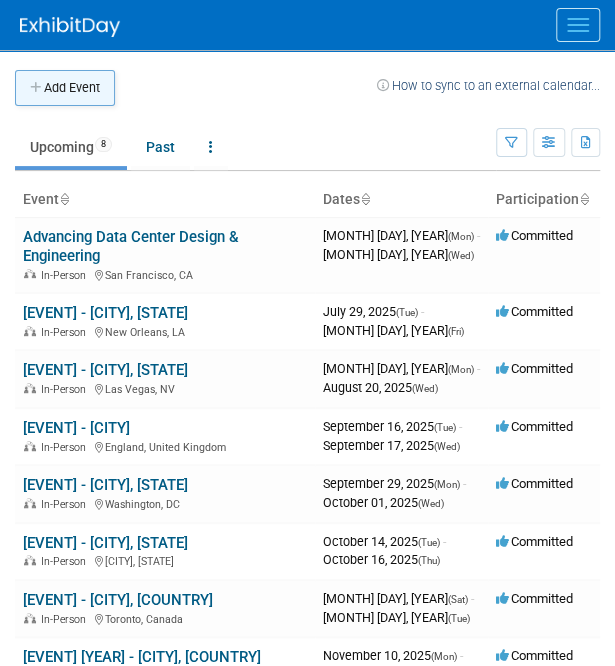 click on "Add Event" at bounding box center [65, 88] 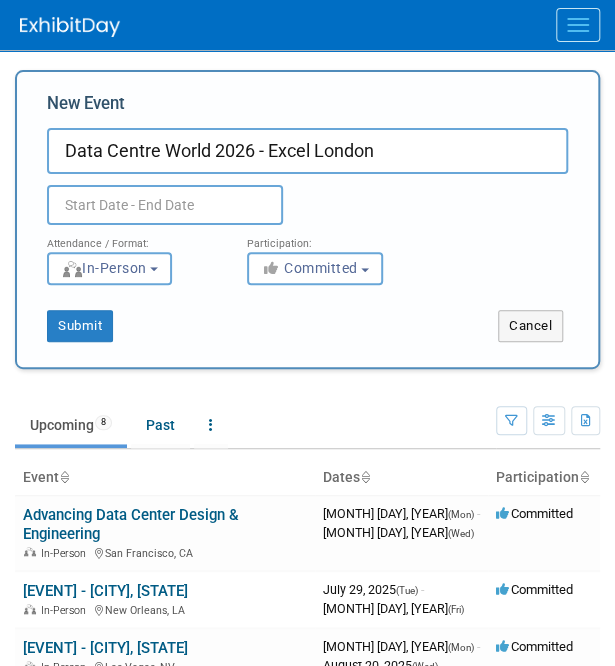type on "Data Centre World 2026 - Excel London" 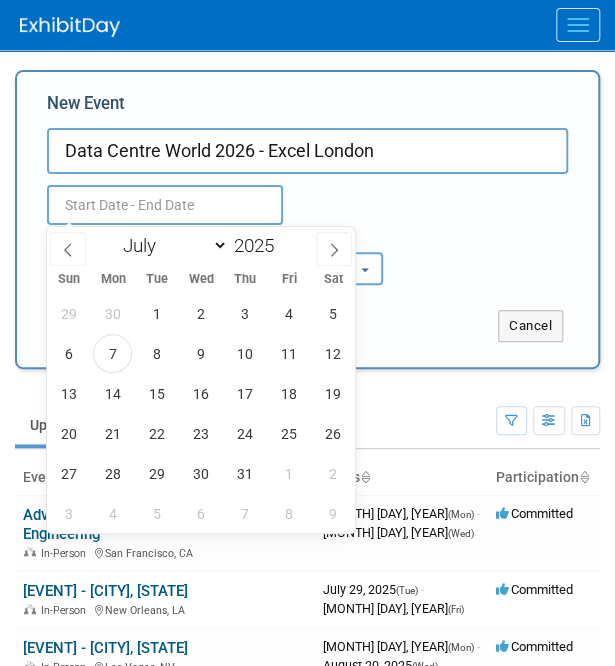click at bounding box center (165, 205) 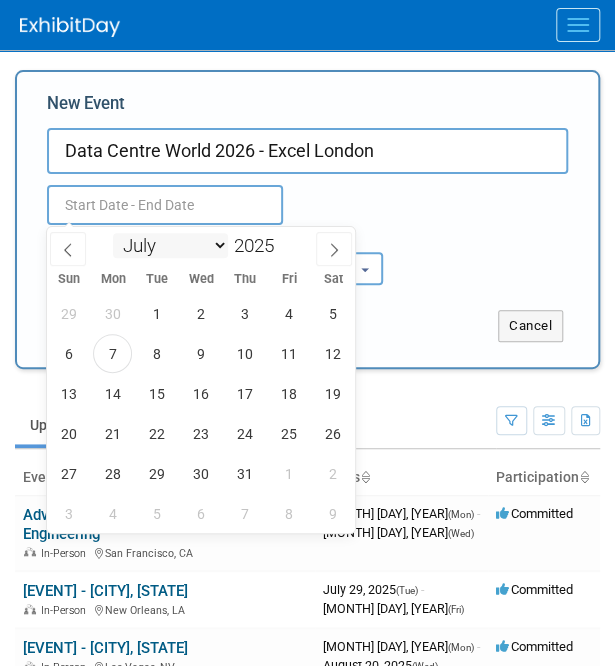 click on "January February March April May June July August September October November December" at bounding box center (170, 245) 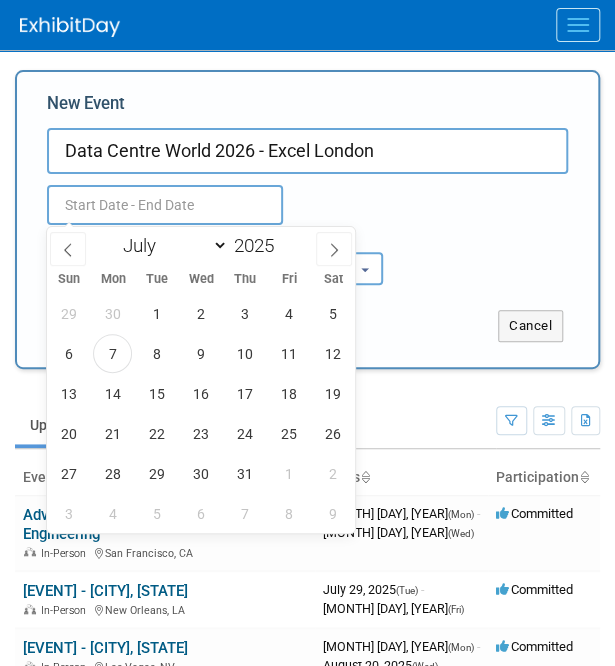 select on "2" 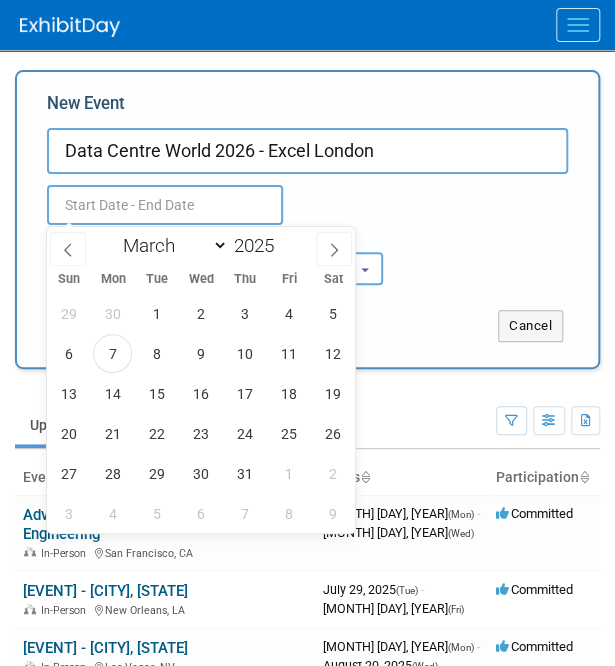 click on "January February March April May June July August September October November December" at bounding box center [170, 245] 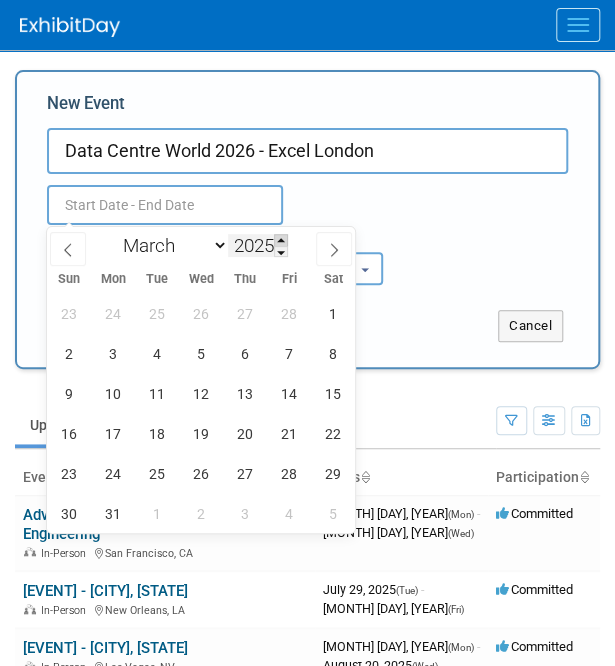 click at bounding box center (281, 240) 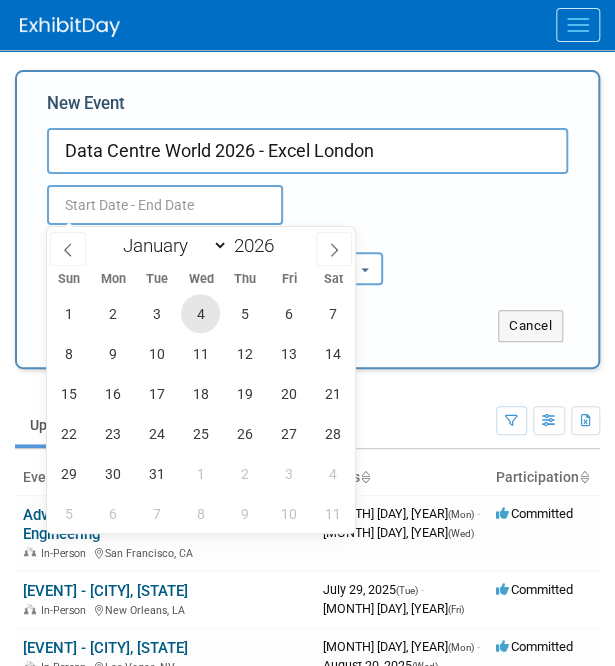 click on "4" at bounding box center [200, 313] 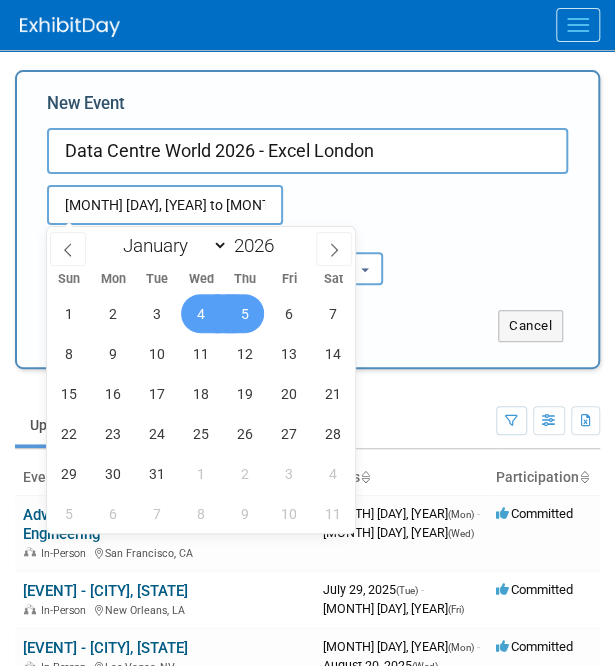 click on "5" at bounding box center [244, 313] 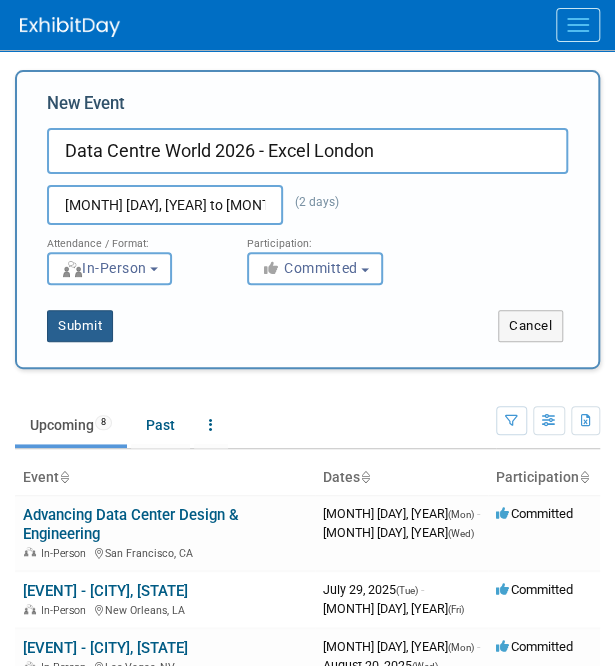 click on "Submit" at bounding box center [80, 326] 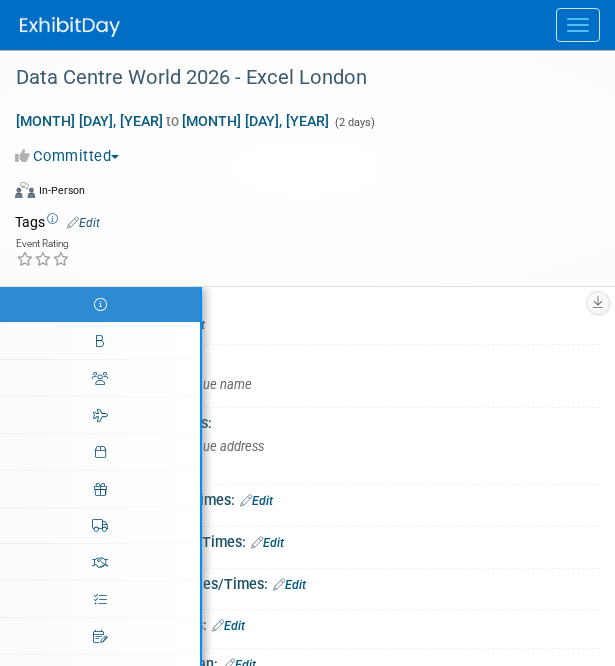 scroll, scrollTop: 0, scrollLeft: 0, axis: both 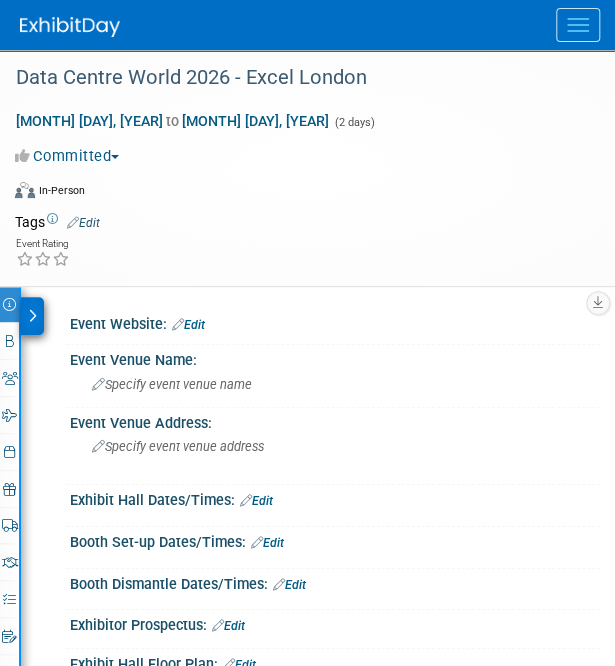 click on "Edit" at bounding box center (188, 325) 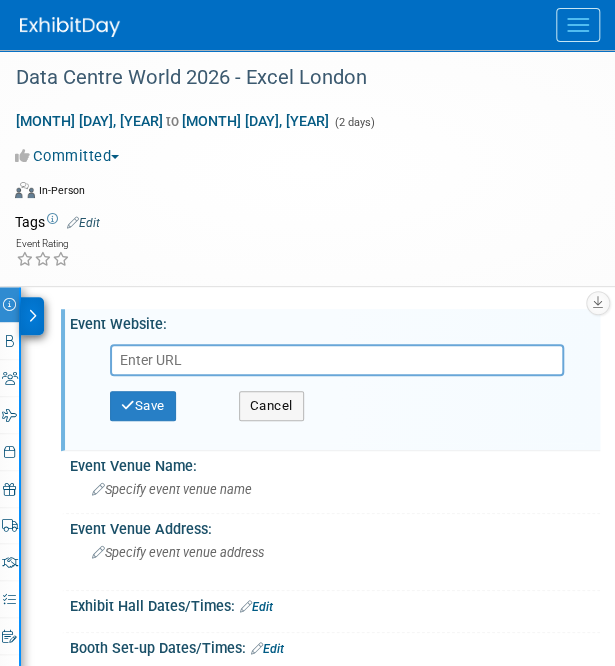 click at bounding box center (337, 360) 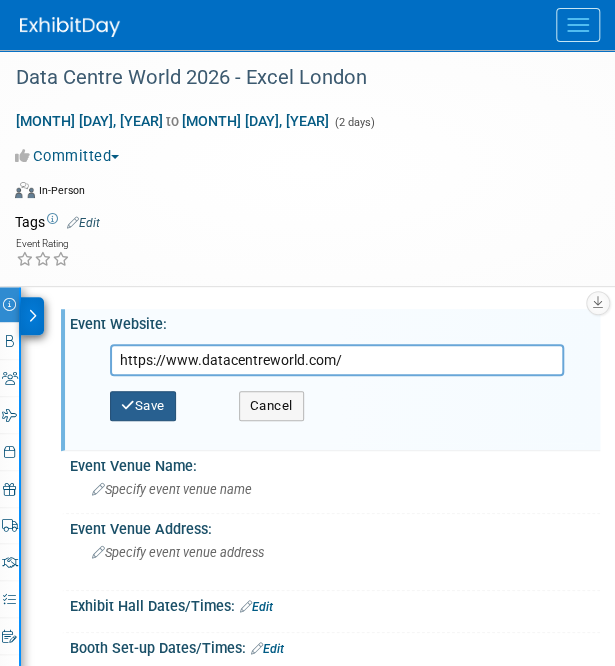 type on "https://www.datacentreworld.com/" 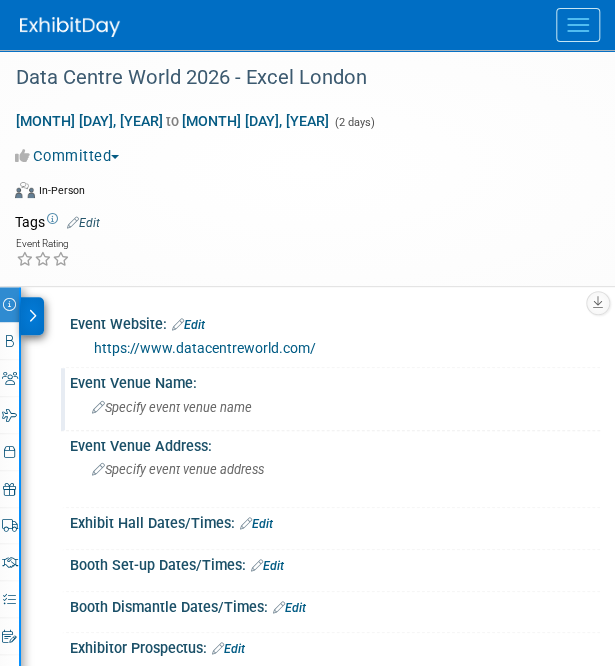 click on "Specify event venue name" at bounding box center (172, 407) 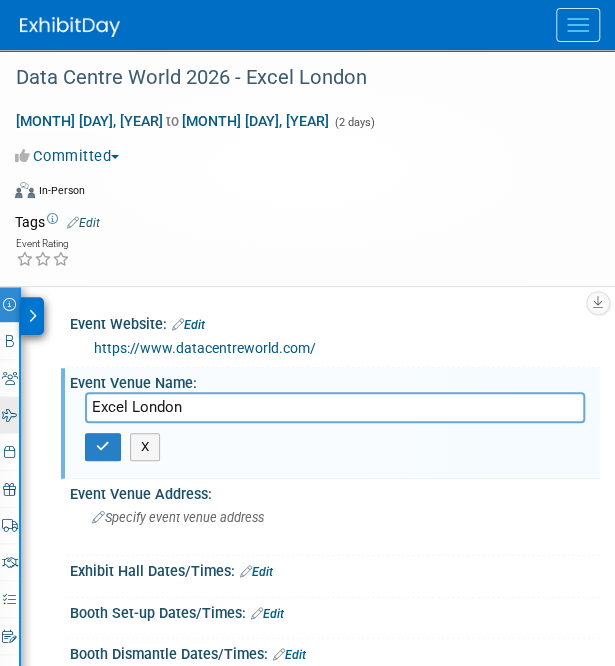 type on "Excel London" 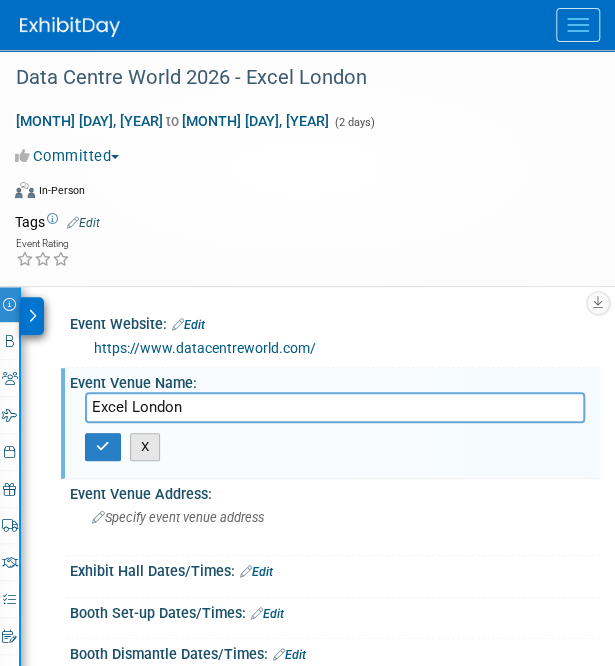 click on "X" at bounding box center (145, 447) 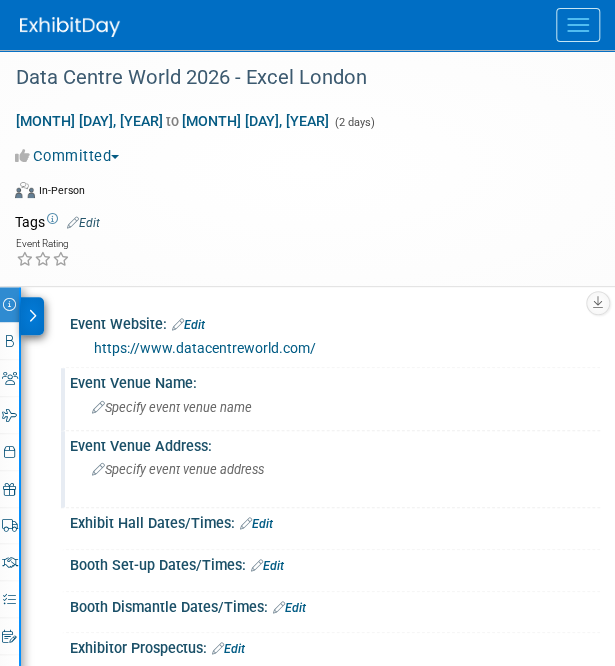 click on "Specify event venue address" at bounding box center (178, 469) 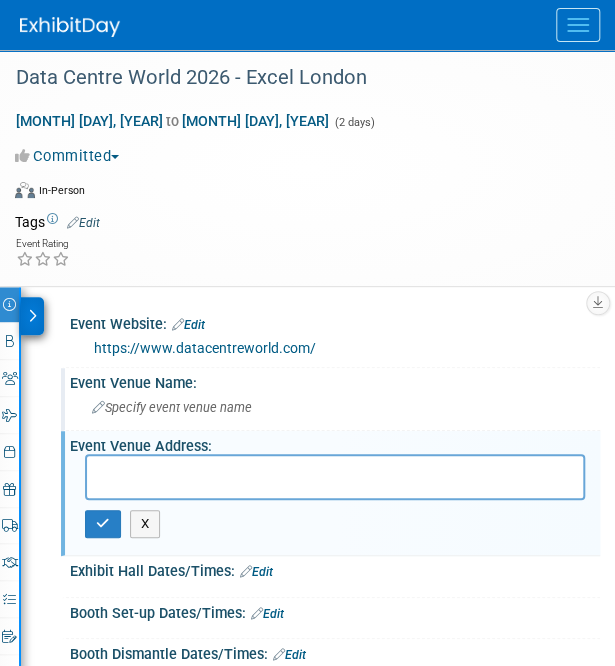 click at bounding box center [335, 477] 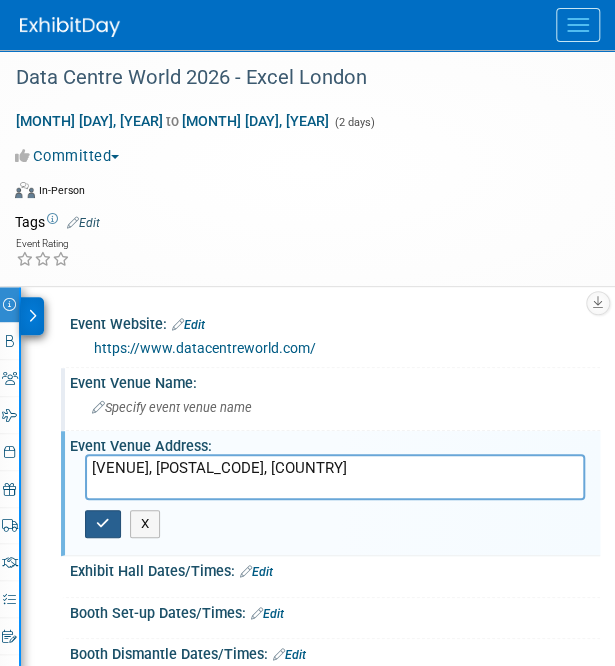 type on "Excel London, Royal Victoria Dock, 1 Western Gateway, London E16 1XL, United Kingdom" 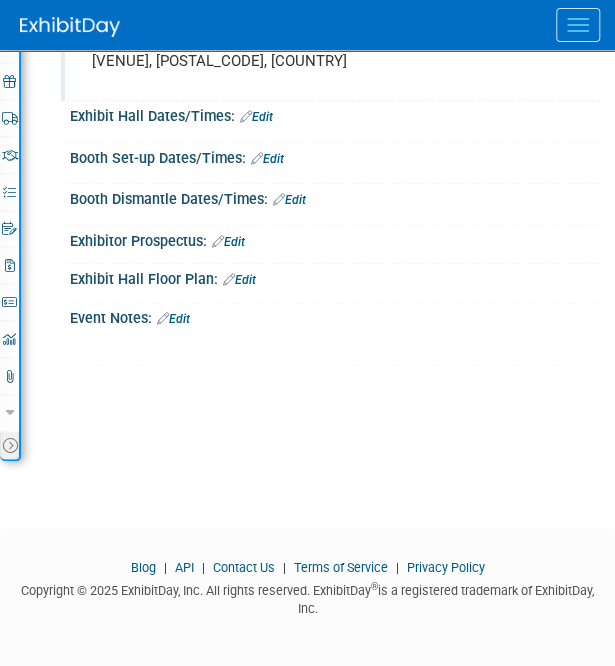 scroll, scrollTop: 0, scrollLeft: 0, axis: both 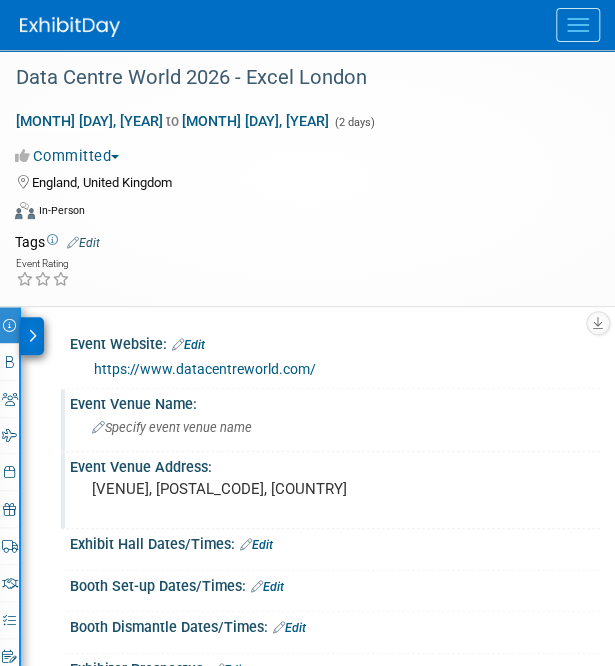 click at bounding box center (578, 25) 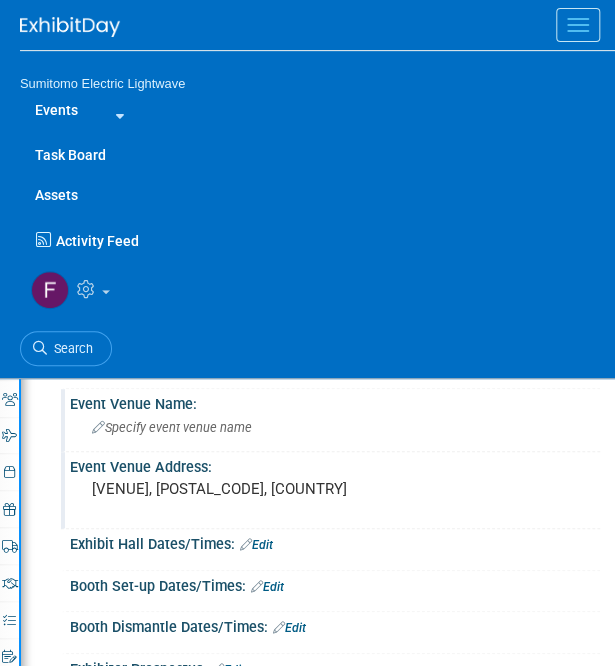 click on "Events" at bounding box center [56, 110] 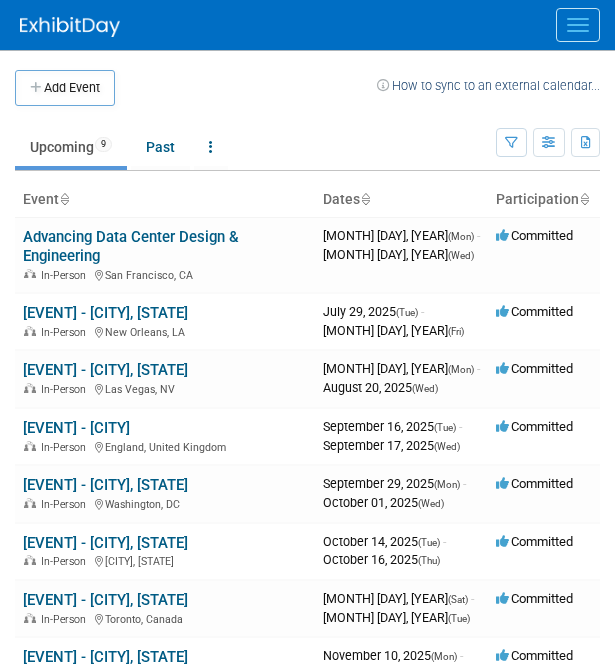 scroll, scrollTop: 0, scrollLeft: 0, axis: both 